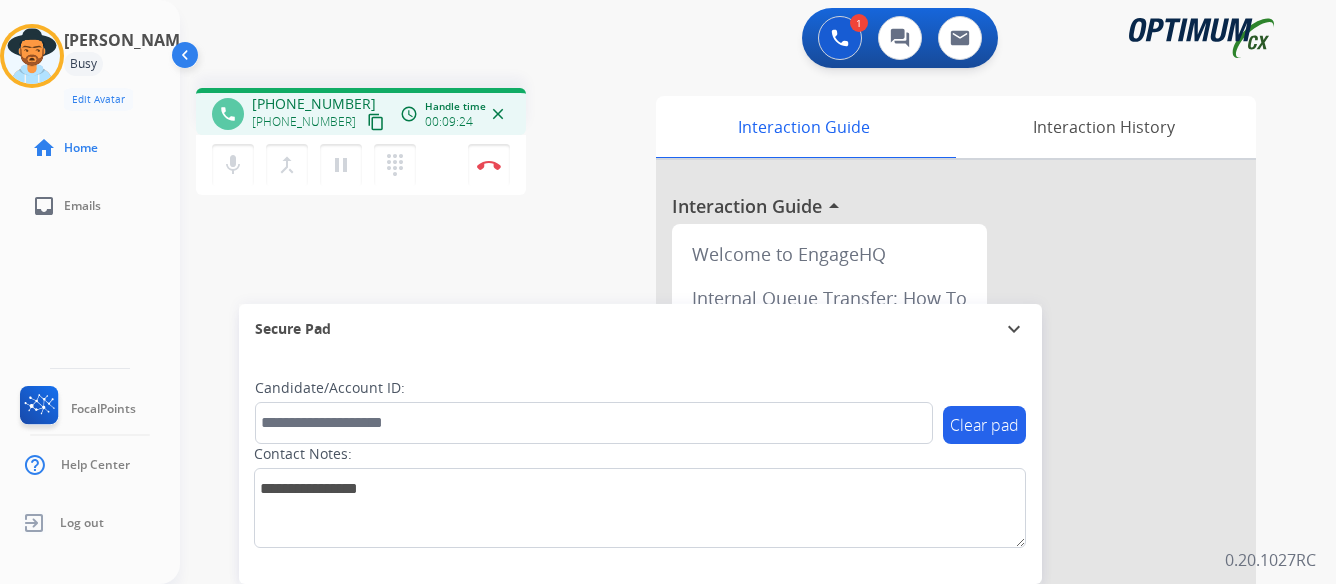 scroll, scrollTop: 0, scrollLeft: 0, axis: both 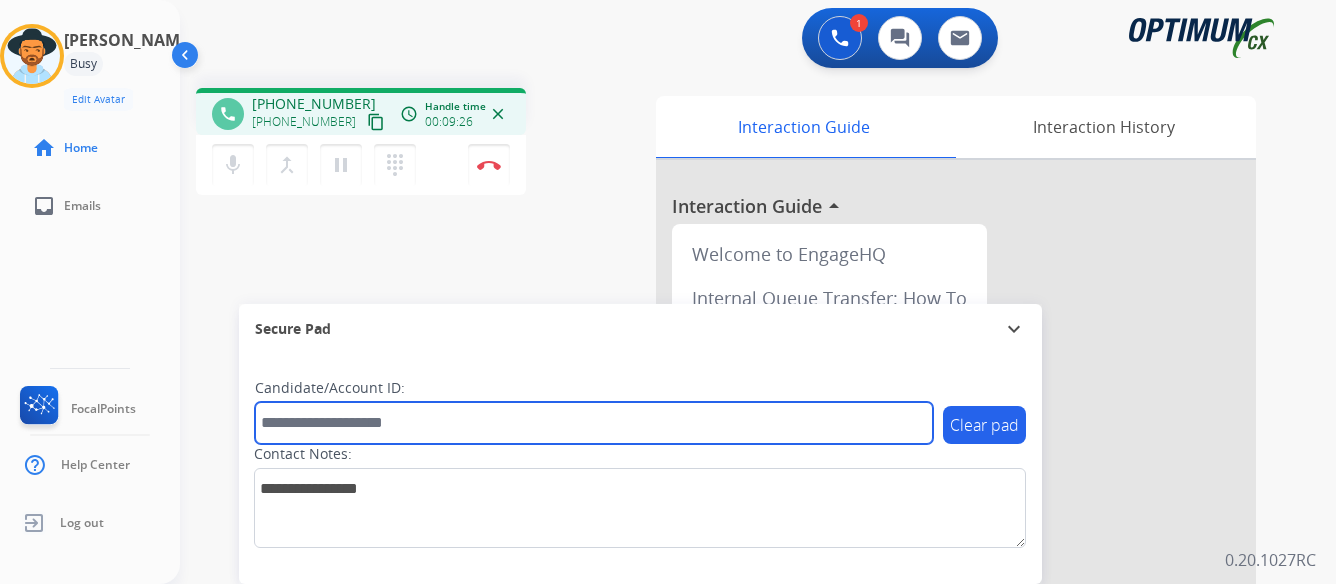 paste on "*******" 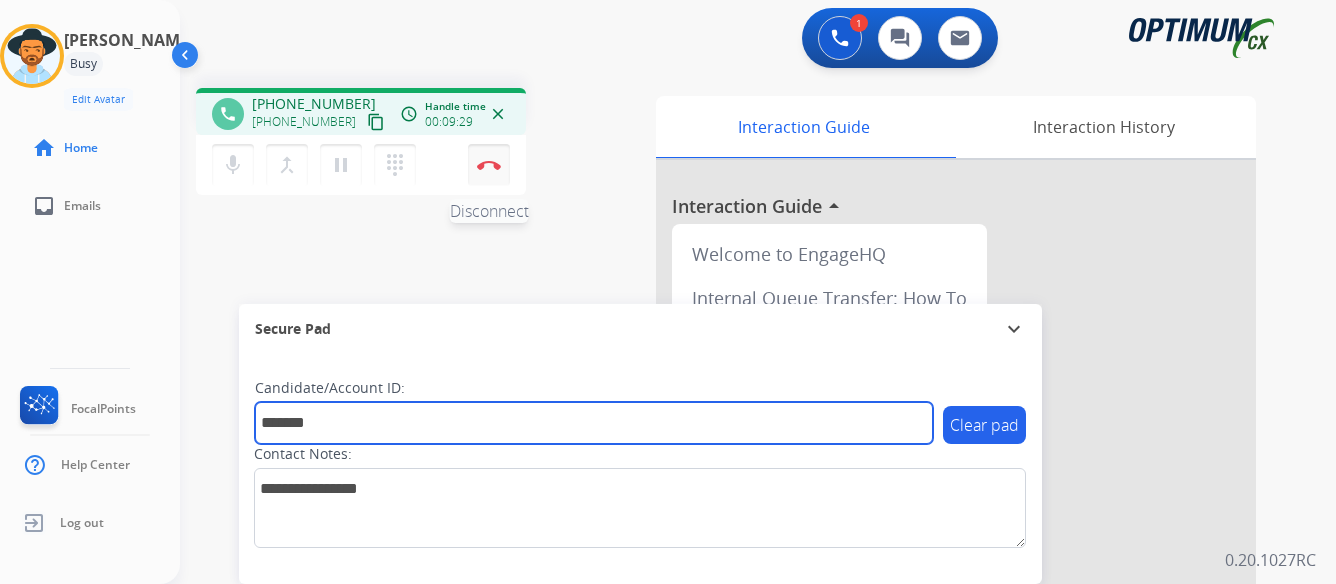 type on "*******" 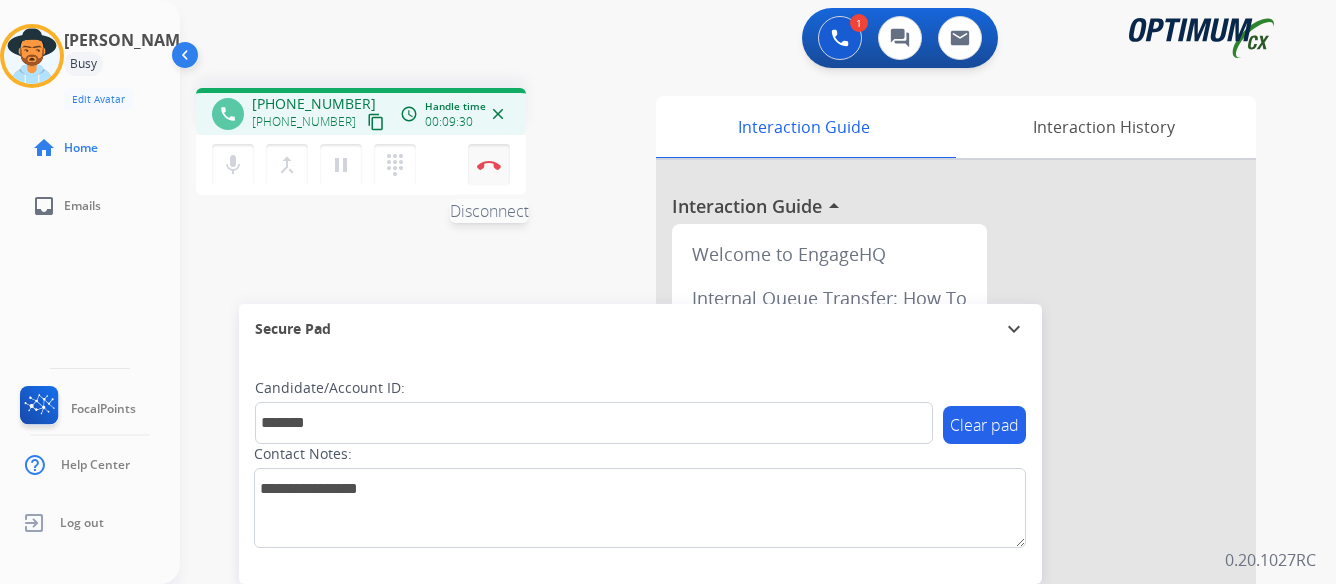 click at bounding box center (489, 165) 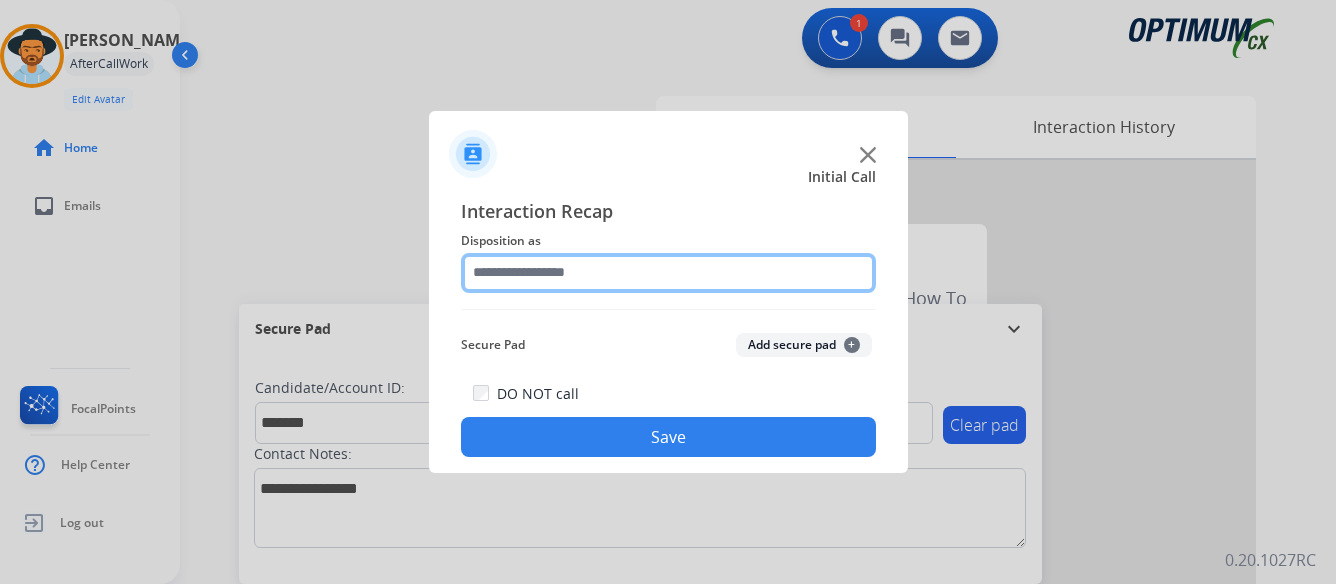 click 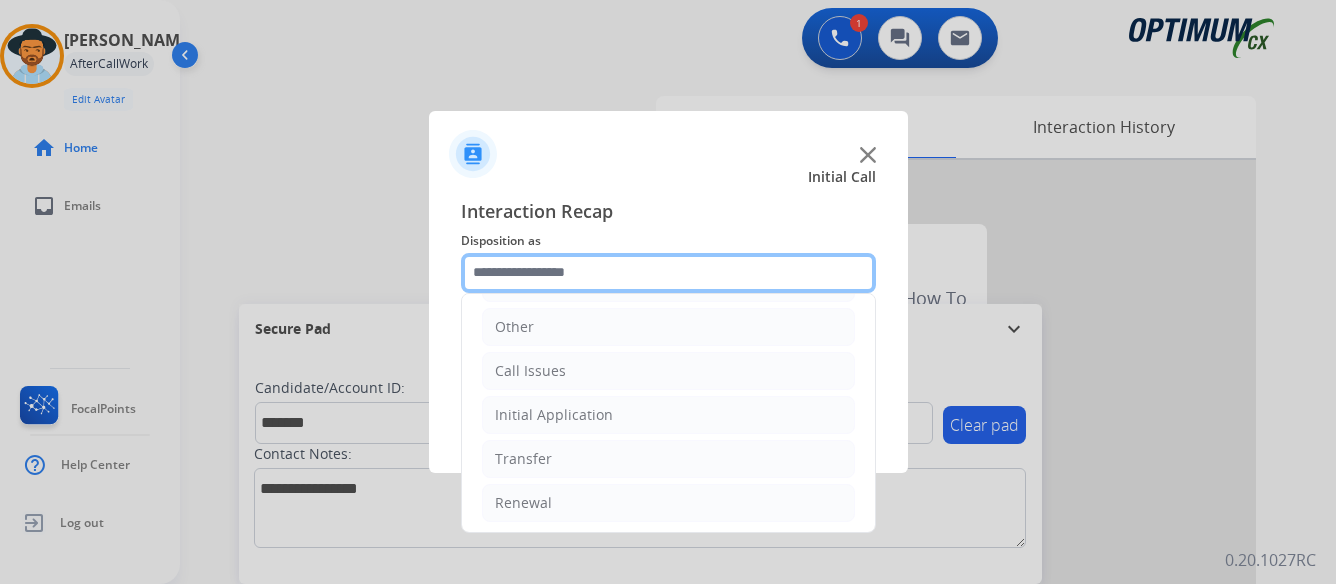scroll, scrollTop: 136, scrollLeft: 0, axis: vertical 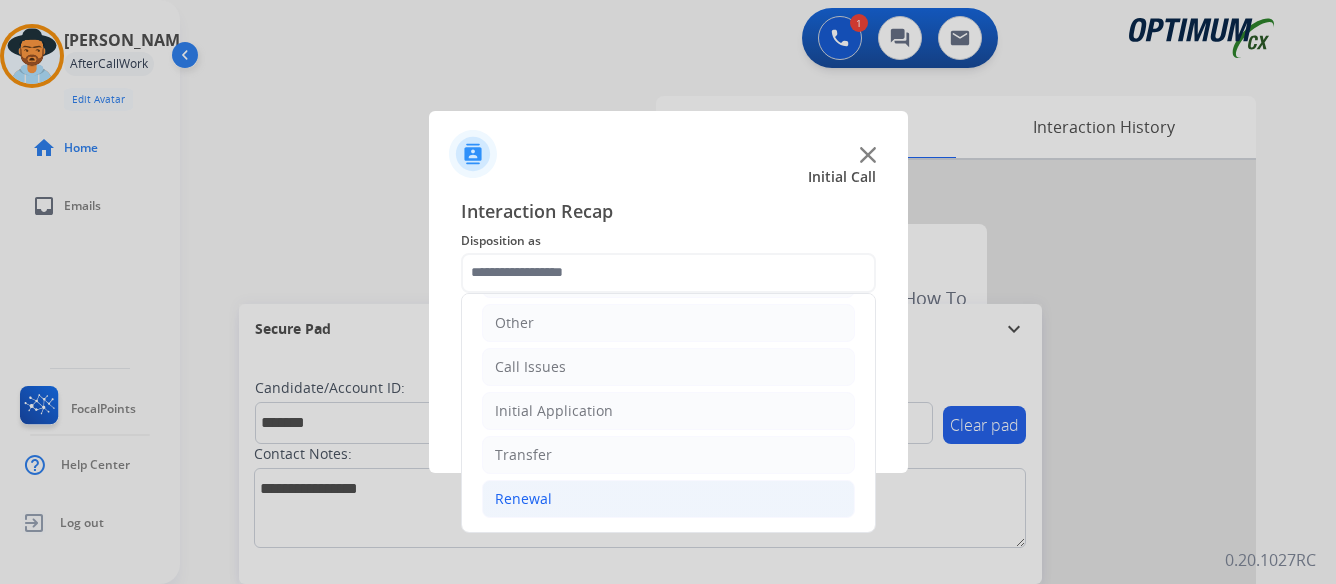 click on "Renewal" 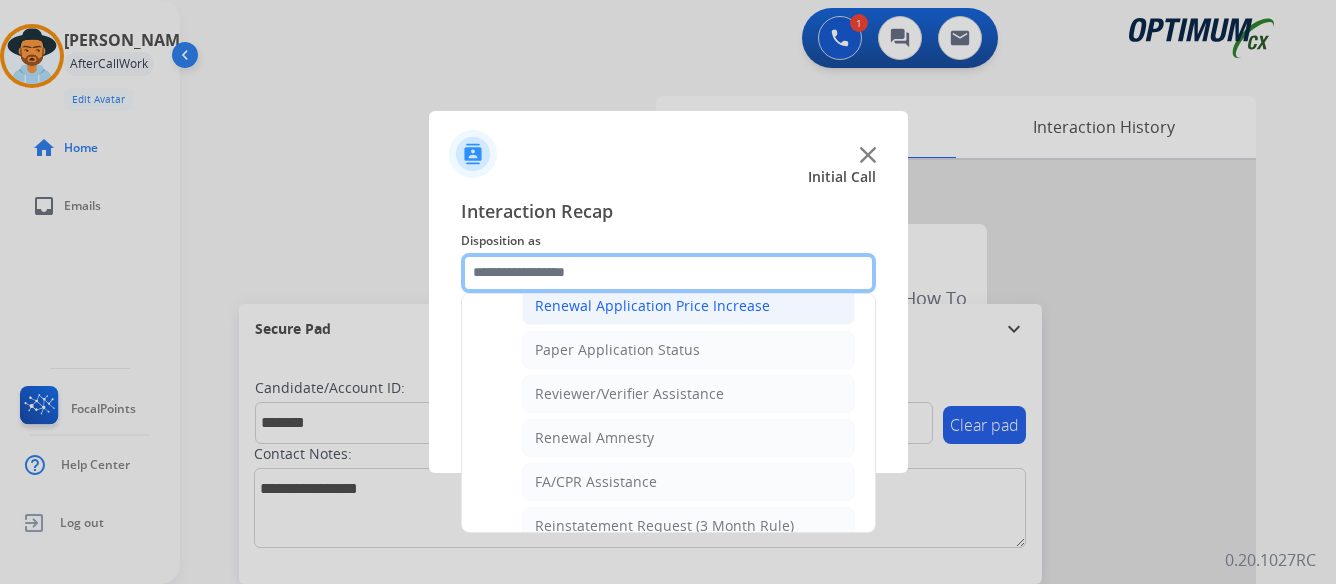scroll, scrollTop: 736, scrollLeft: 0, axis: vertical 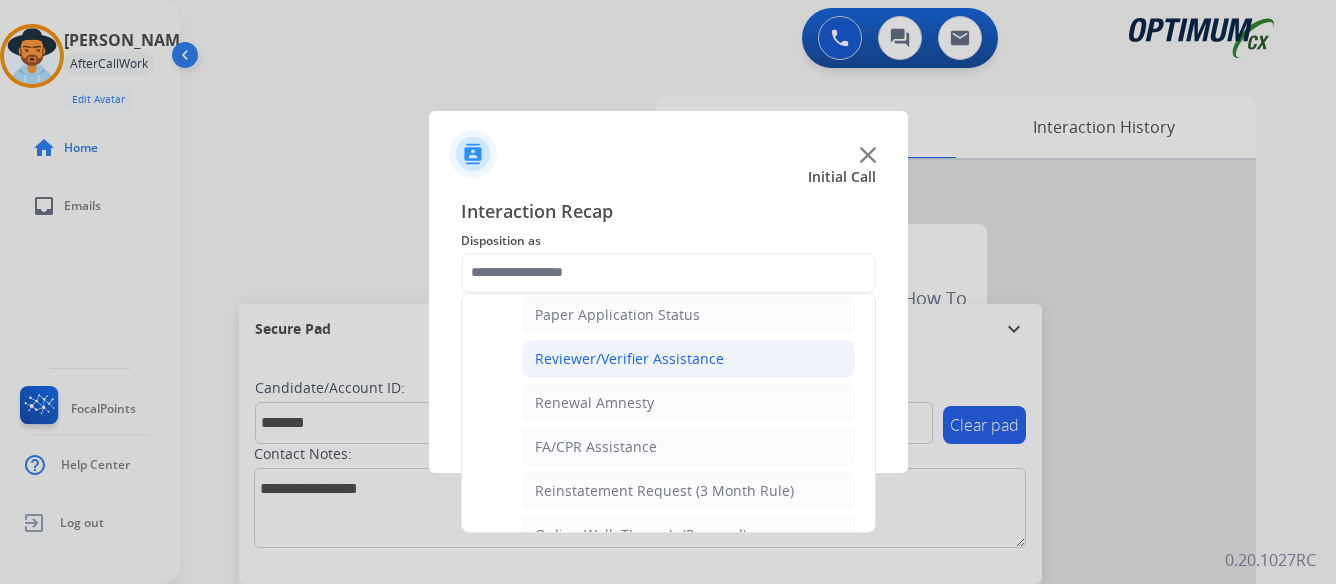 click on "Reviewer/Verifier Assistance" 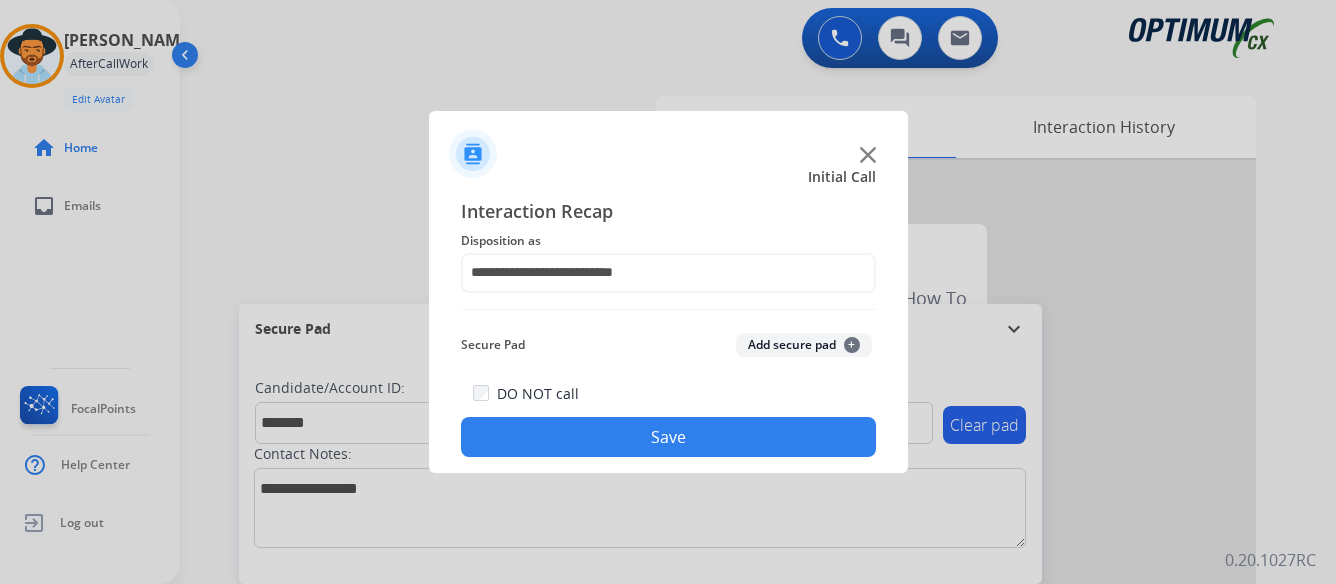 click on "Save" 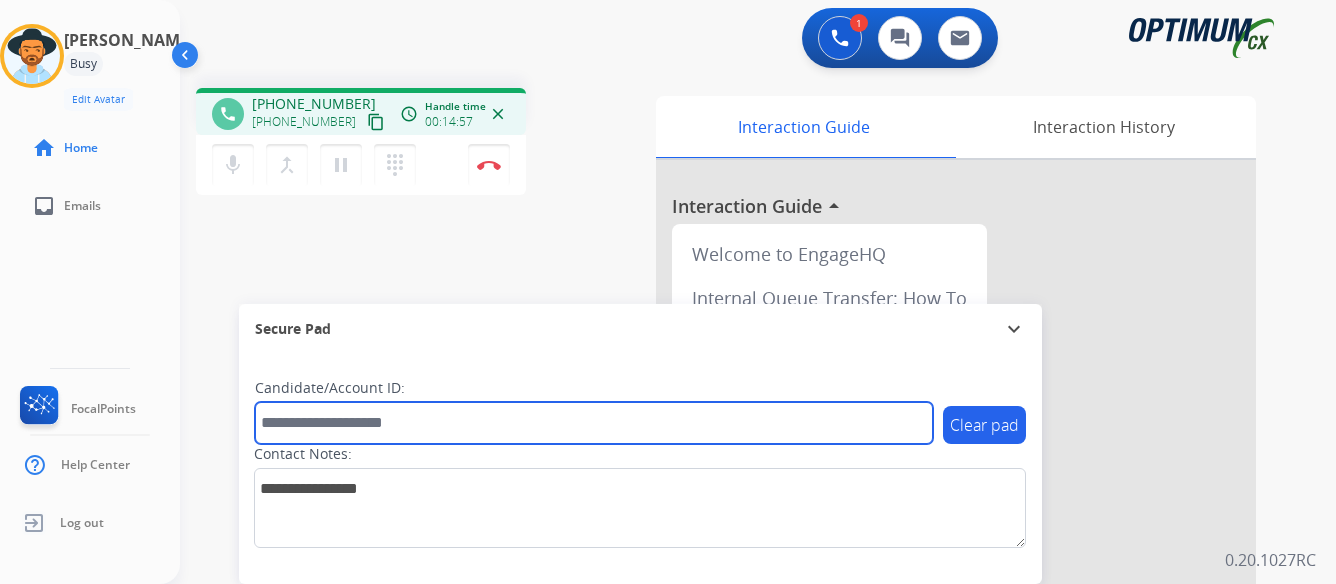 paste on "*******" 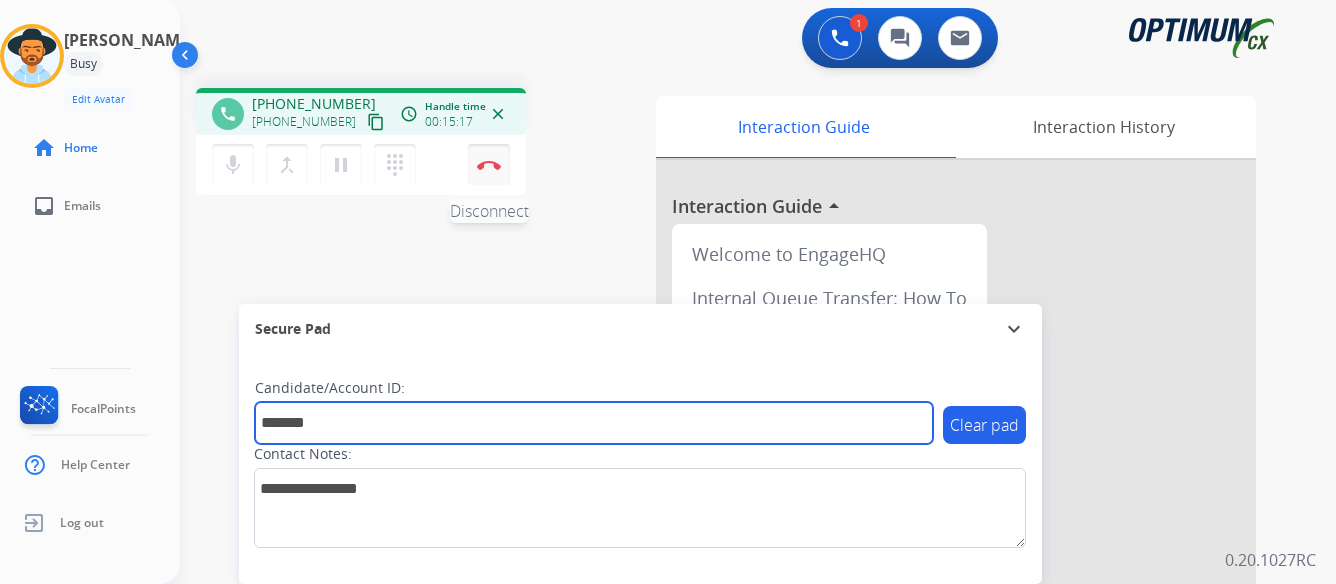 type on "*******" 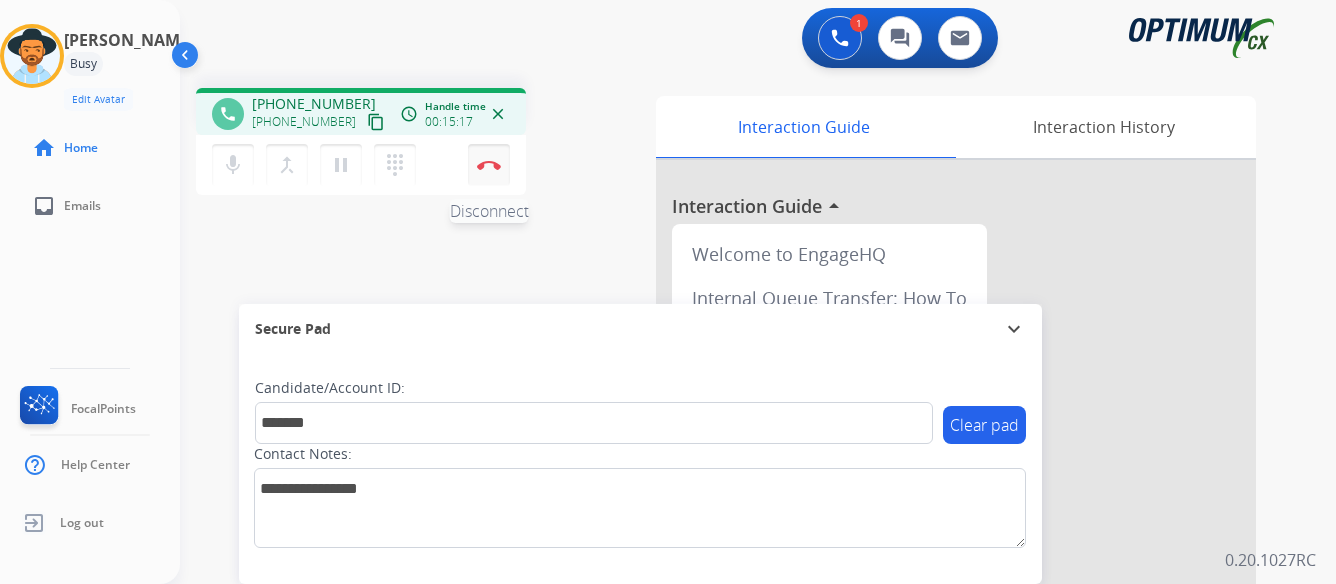 click on "Disconnect" at bounding box center [489, 165] 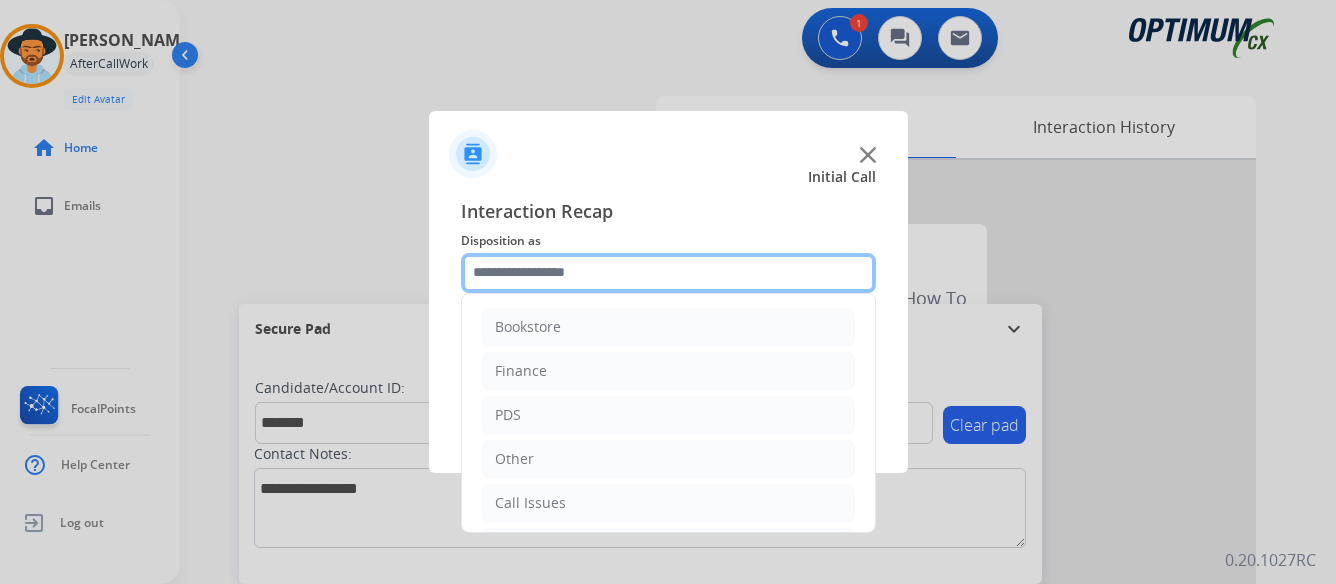 click 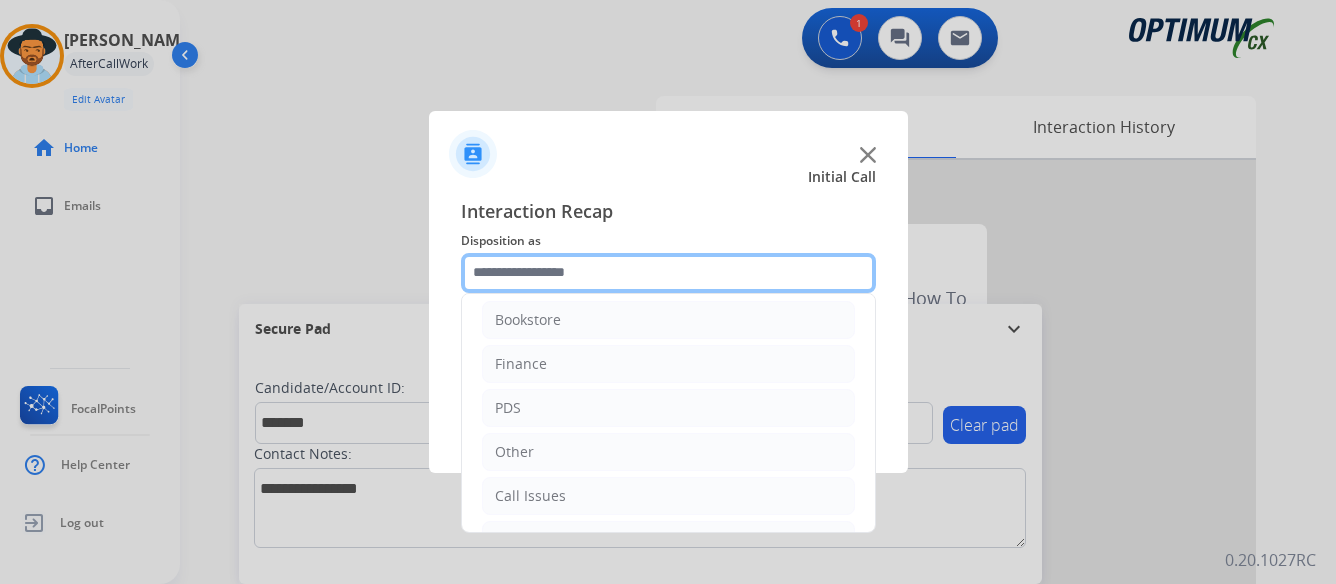 scroll, scrollTop: 0, scrollLeft: 0, axis: both 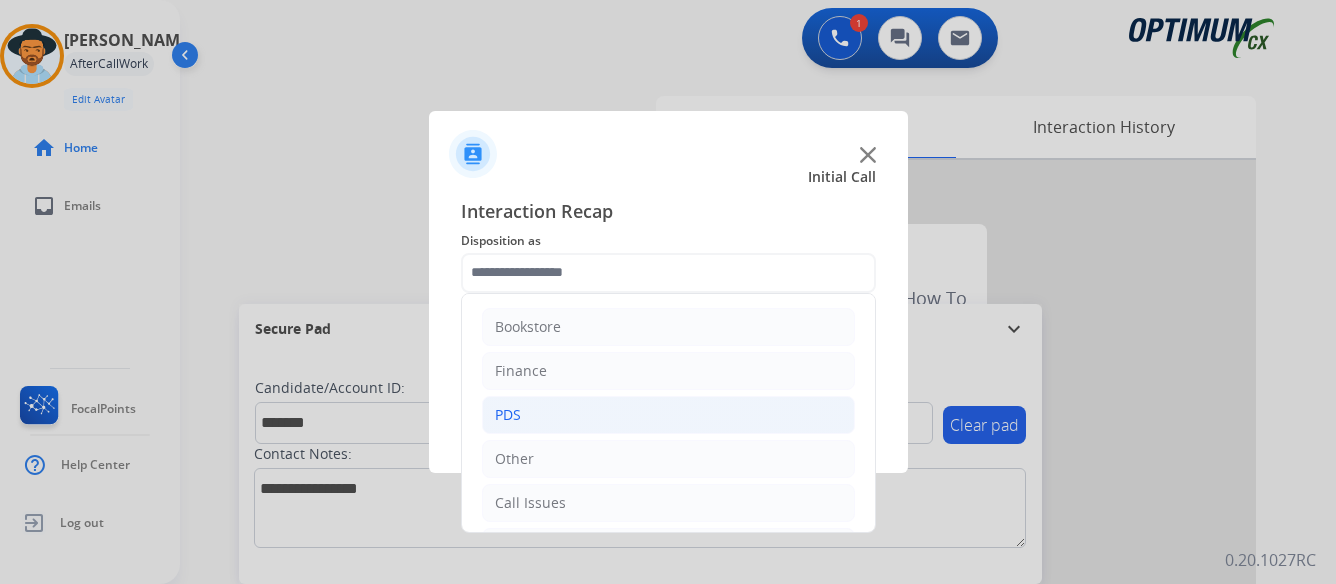 click on "PDS" 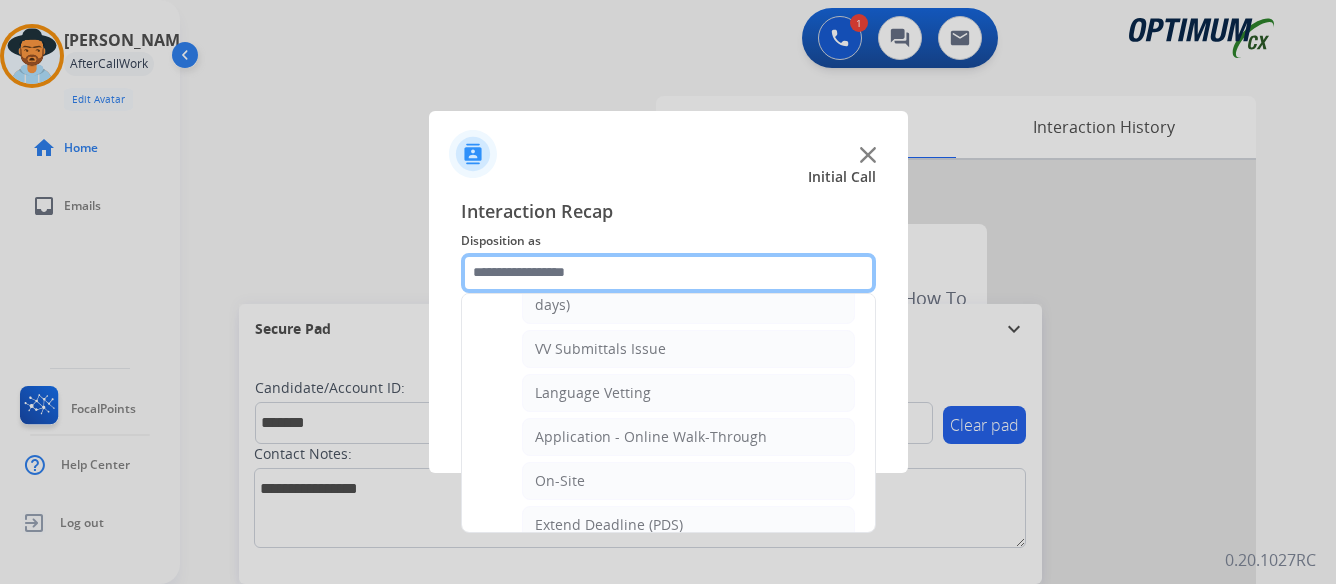 scroll, scrollTop: 400, scrollLeft: 0, axis: vertical 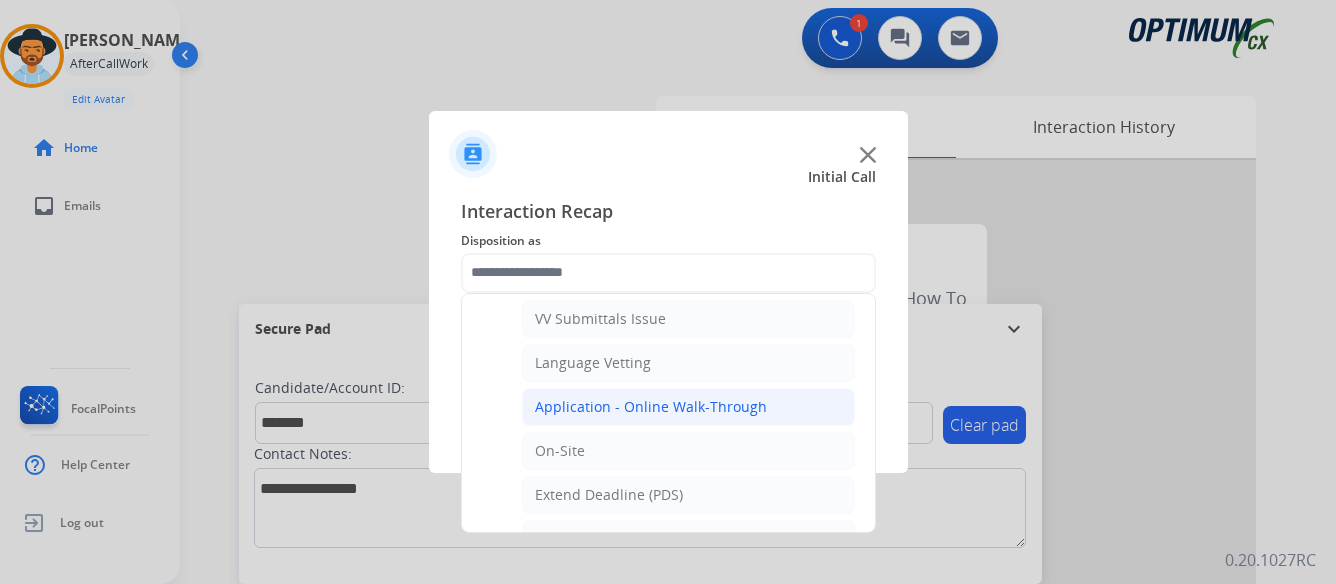 click on "Application - Online Walk-Through" 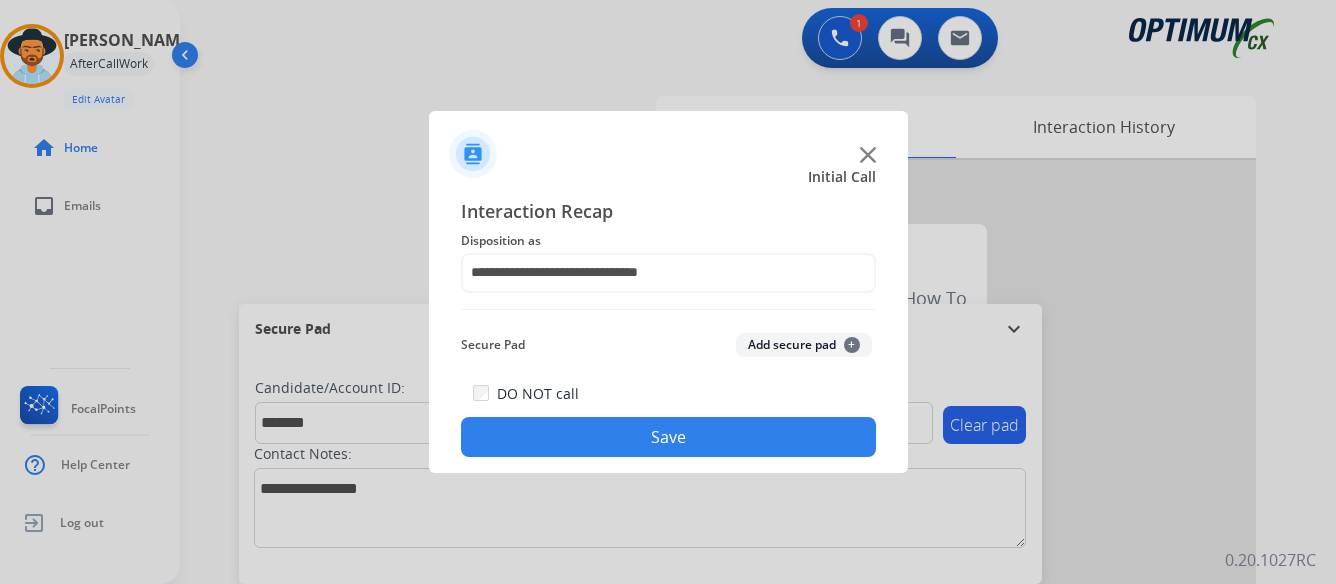 click on "Save" 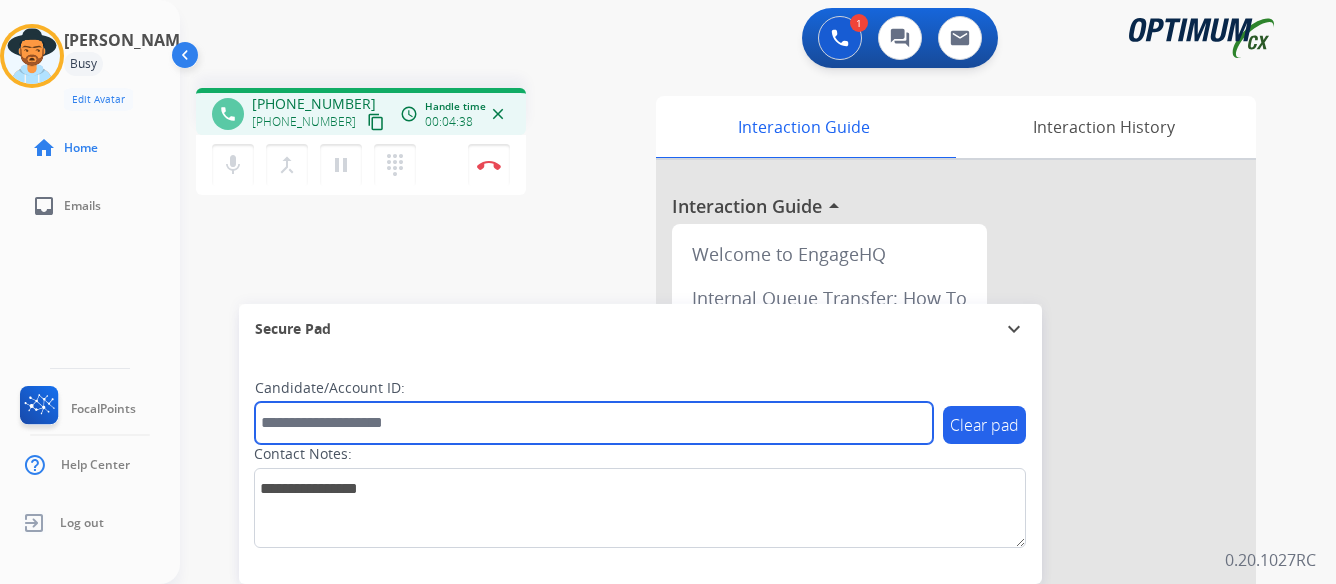 paste on "*******" 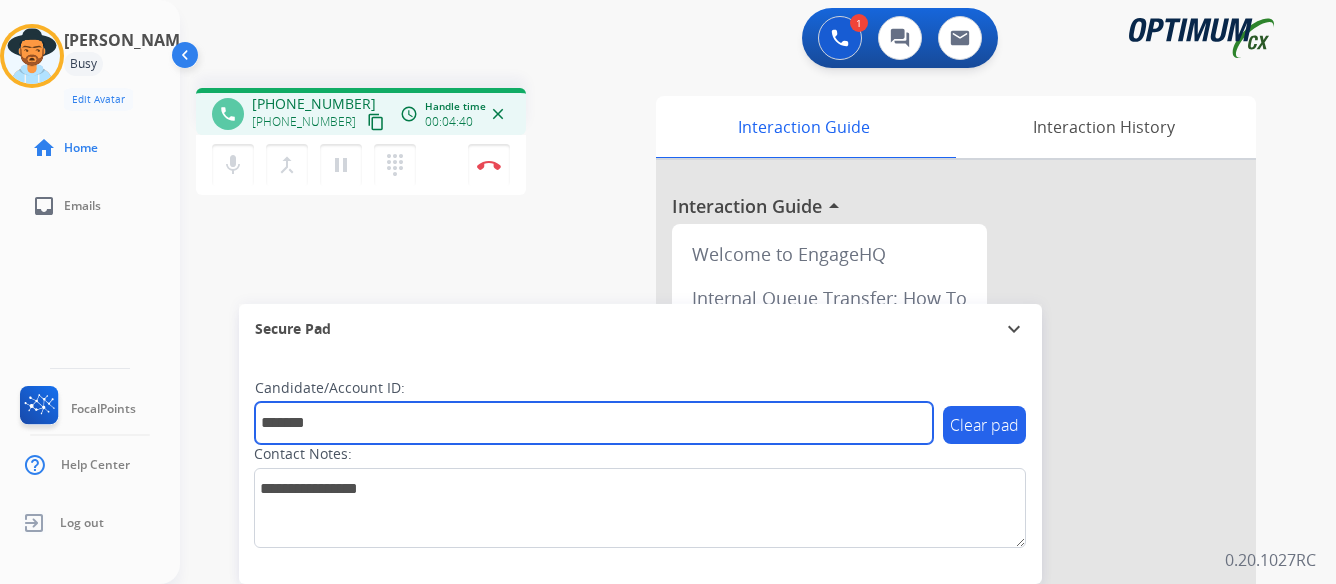 type on "*******" 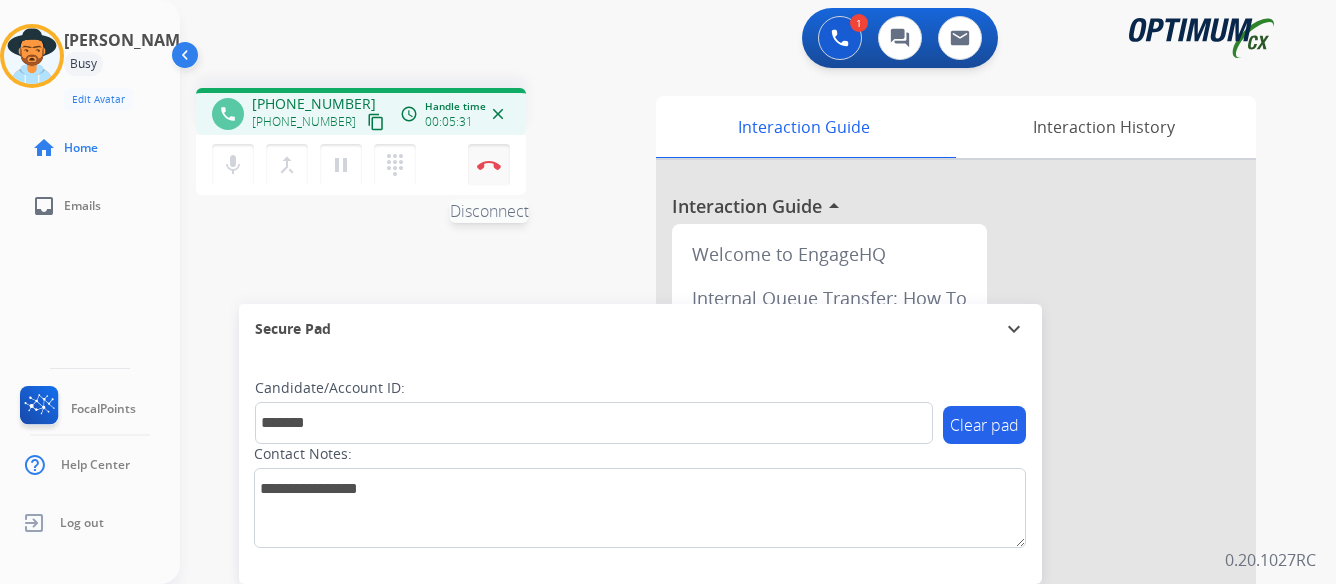 click at bounding box center (489, 165) 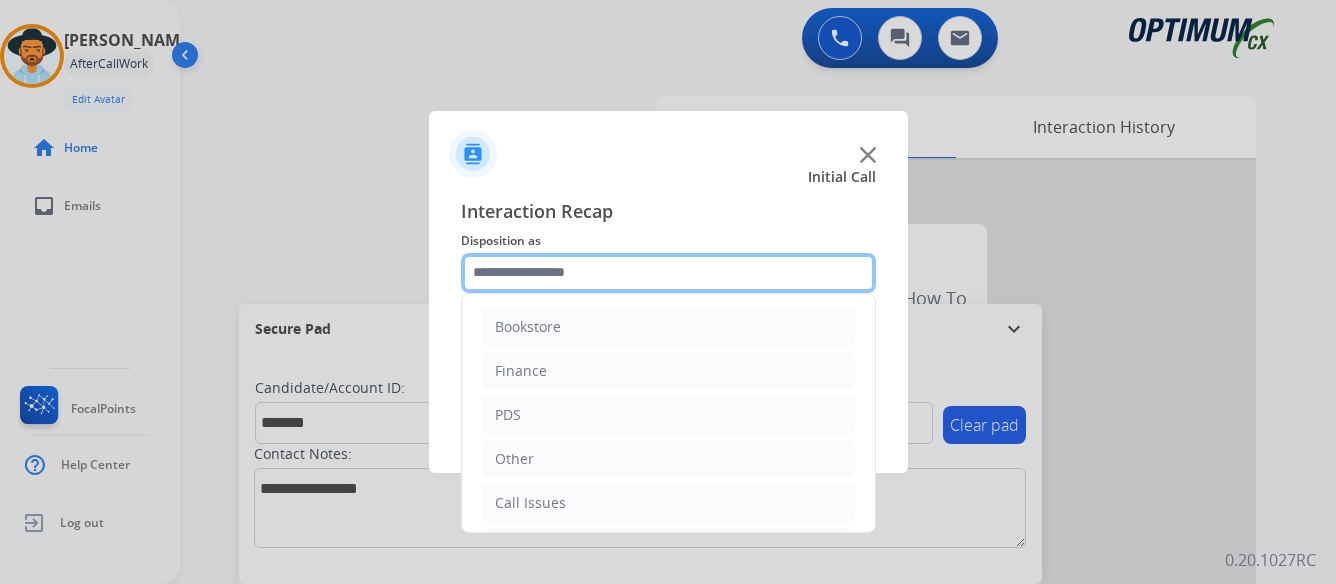 click 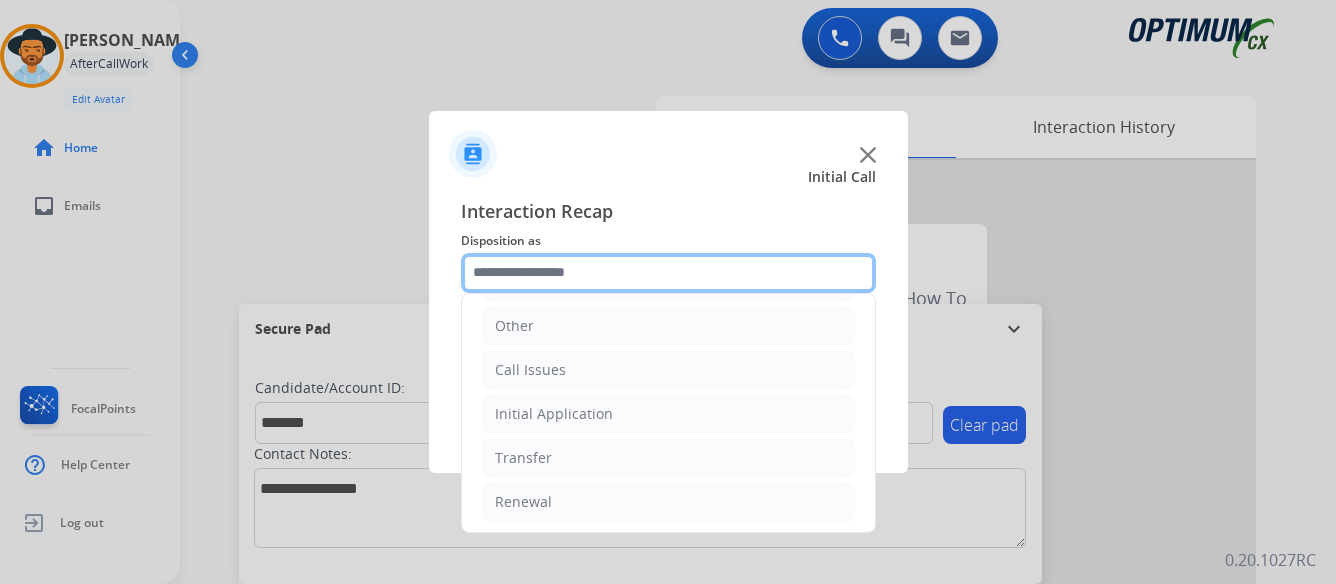 scroll, scrollTop: 136, scrollLeft: 0, axis: vertical 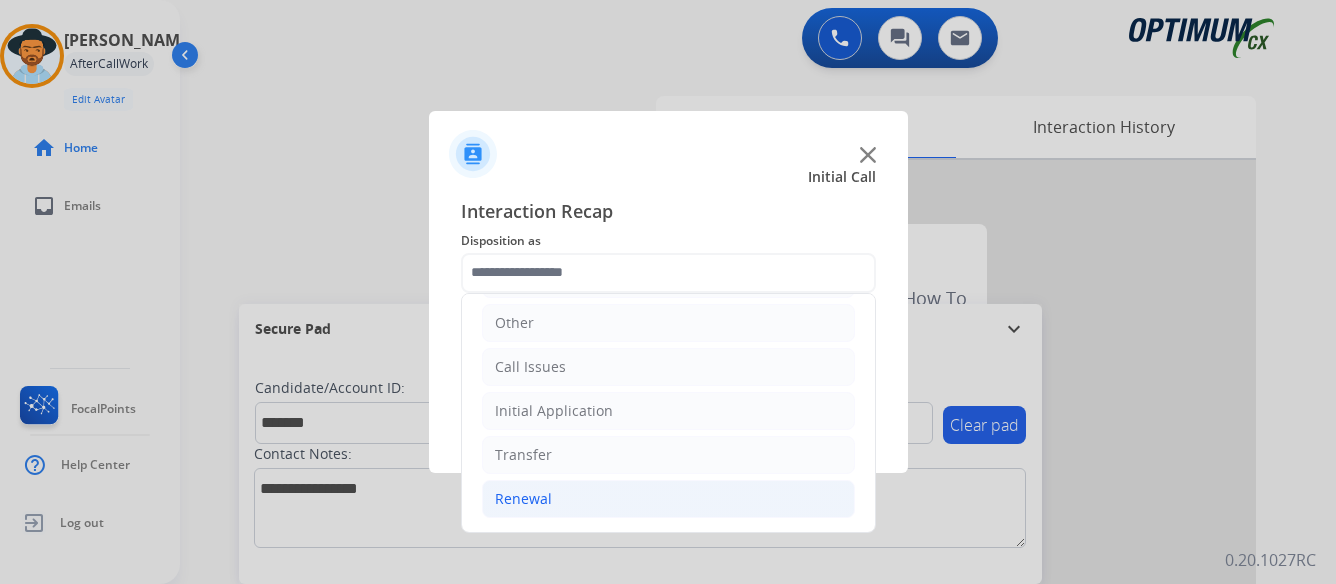 click on "Renewal" 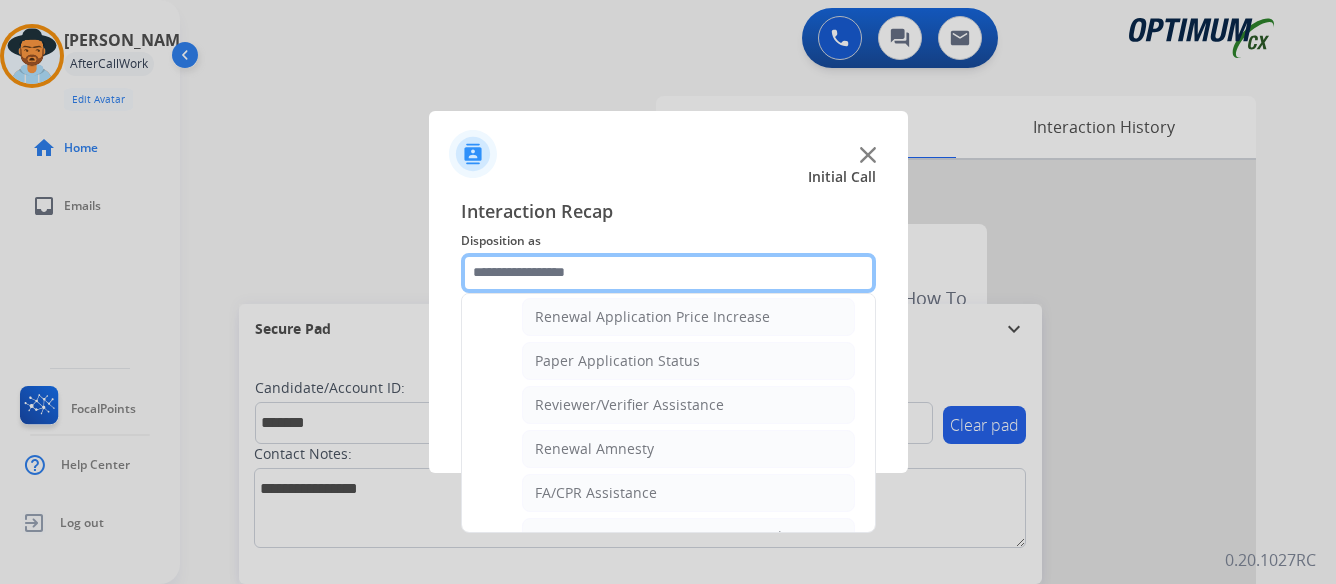 scroll, scrollTop: 736, scrollLeft: 0, axis: vertical 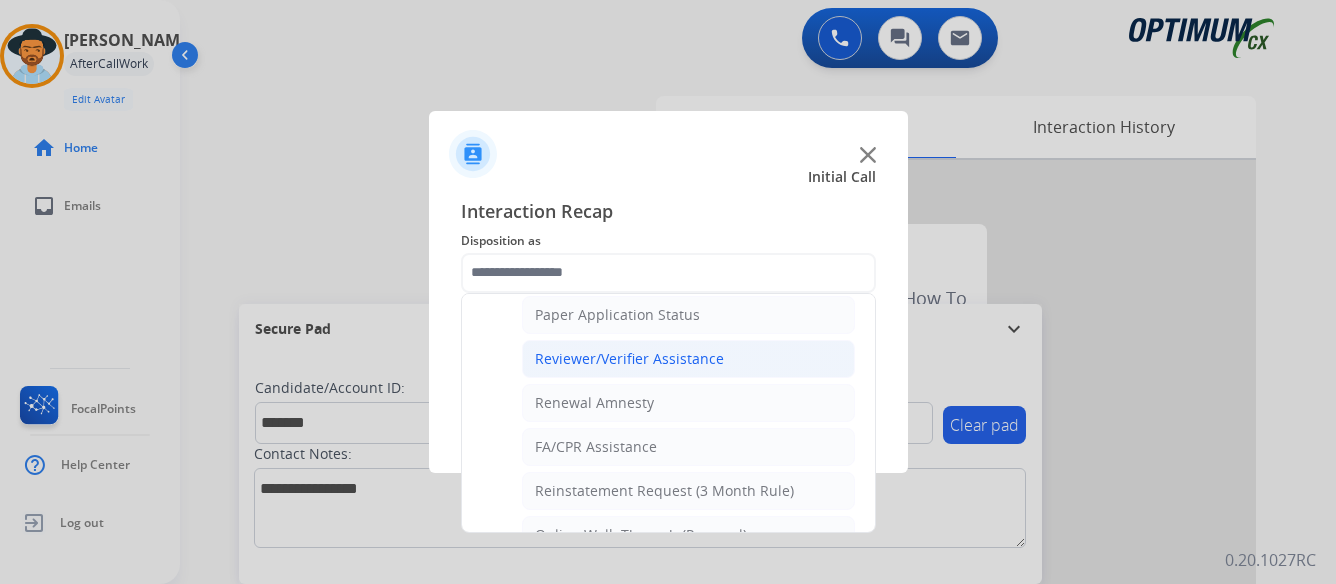 click on "Reviewer/Verifier Assistance" 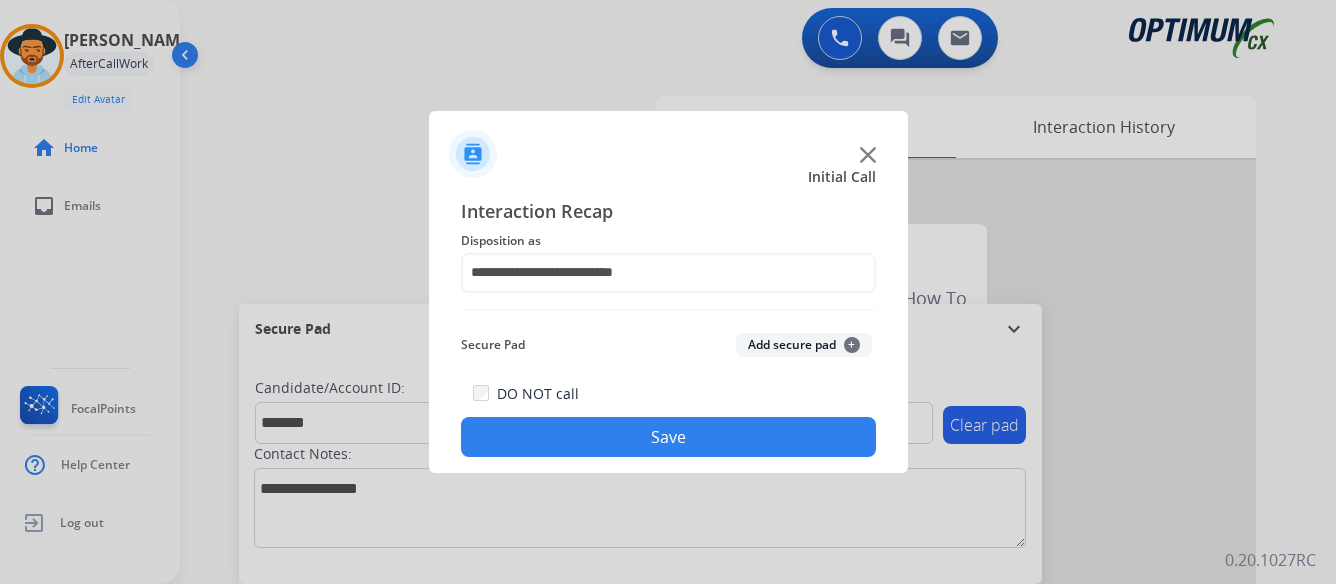 click on "Save" 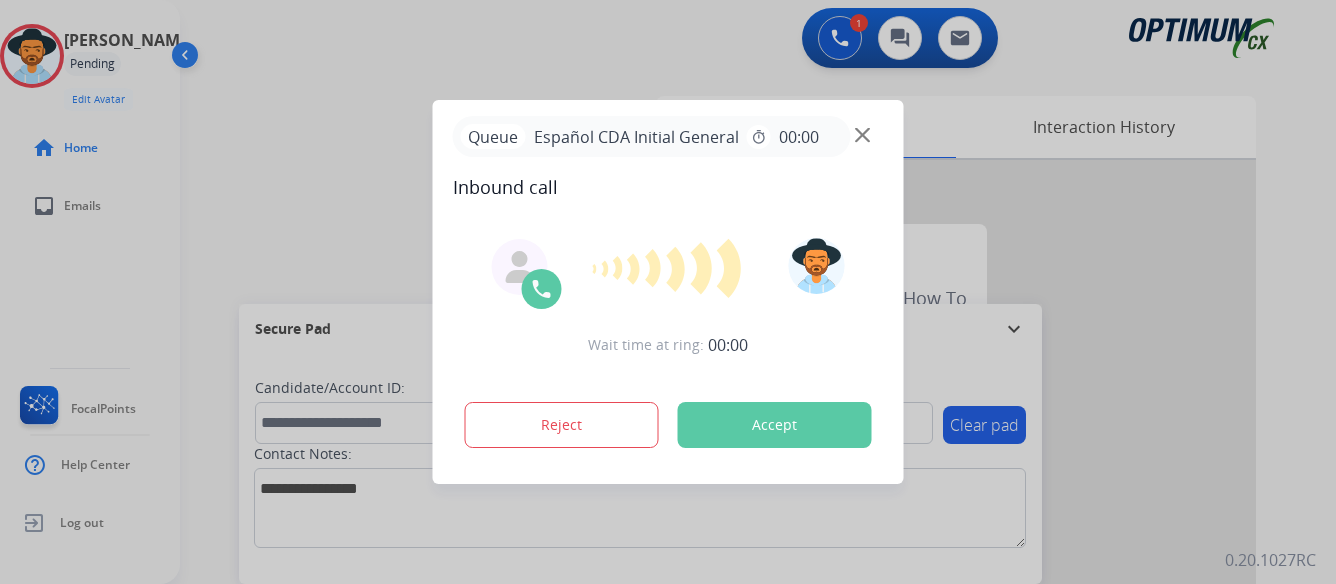 click on "Accept" at bounding box center [775, 425] 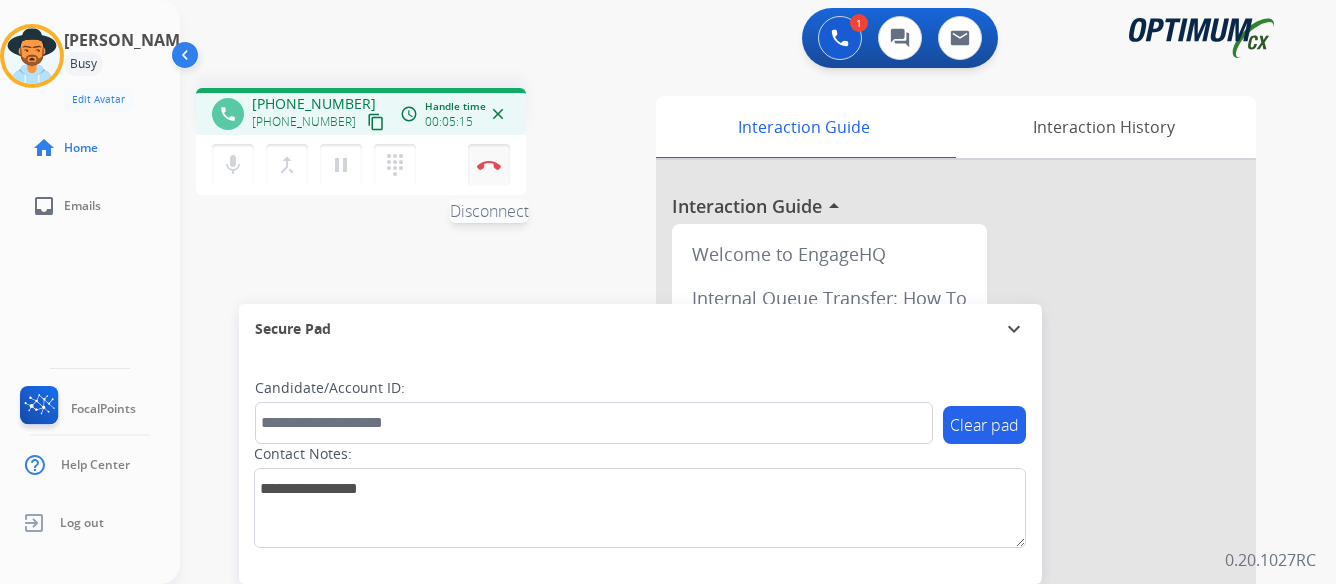 click at bounding box center [489, 165] 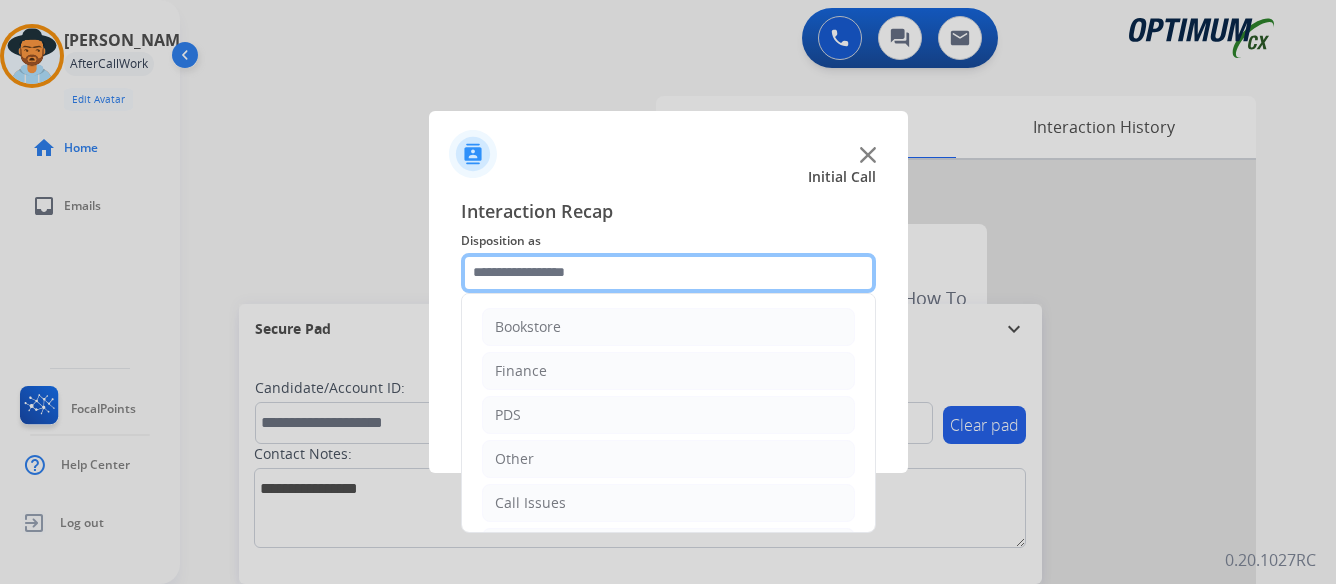 click 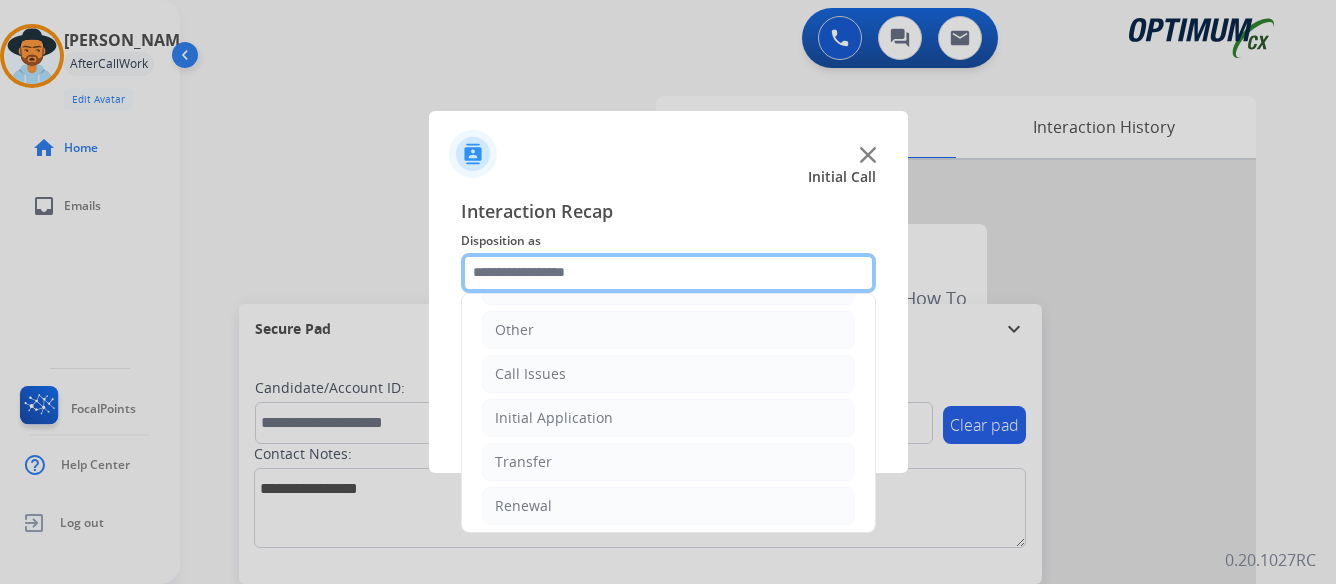 scroll, scrollTop: 136, scrollLeft: 0, axis: vertical 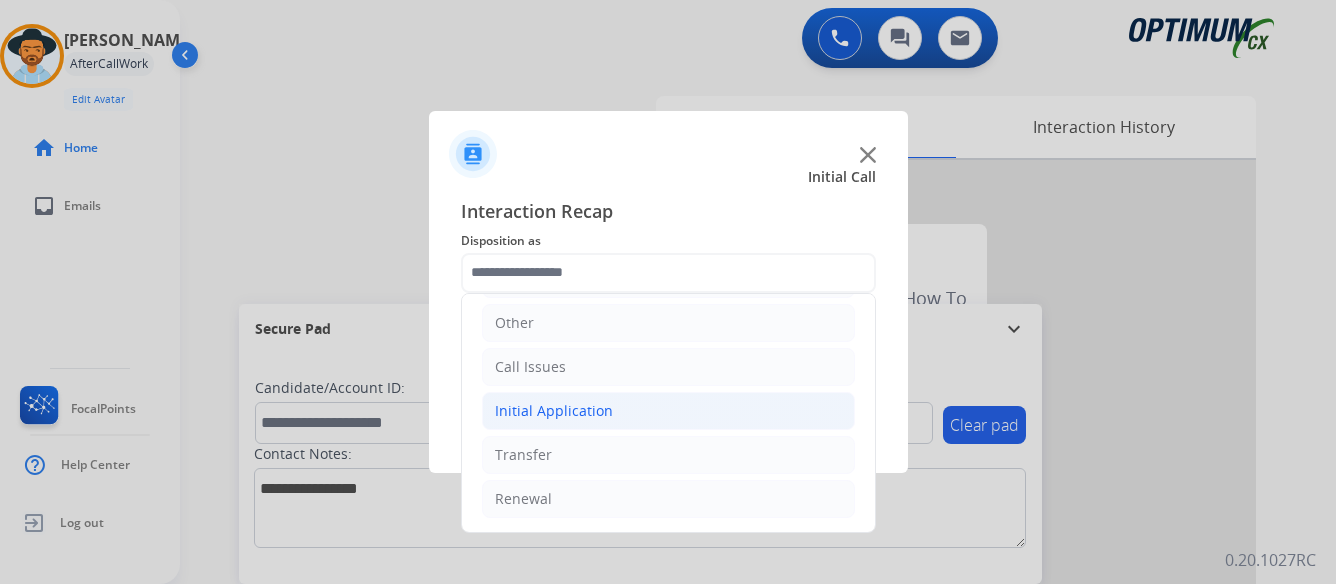 click on "Initial Application" 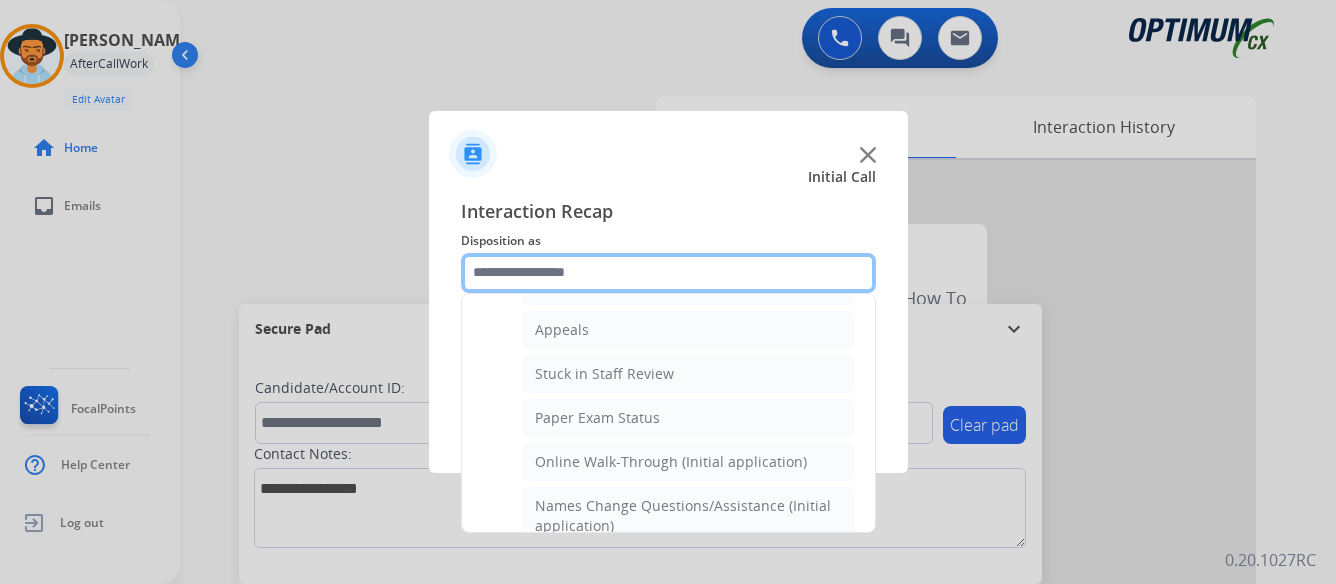 scroll, scrollTop: 336, scrollLeft: 0, axis: vertical 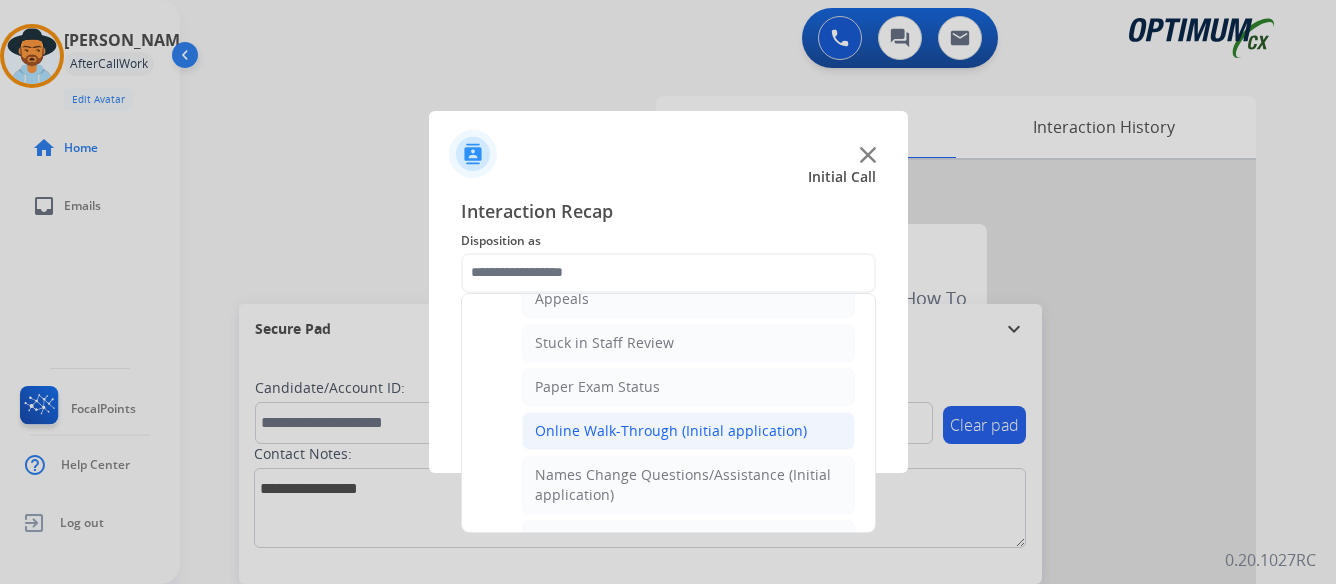 click on "Online Walk-Through (Initial application)" 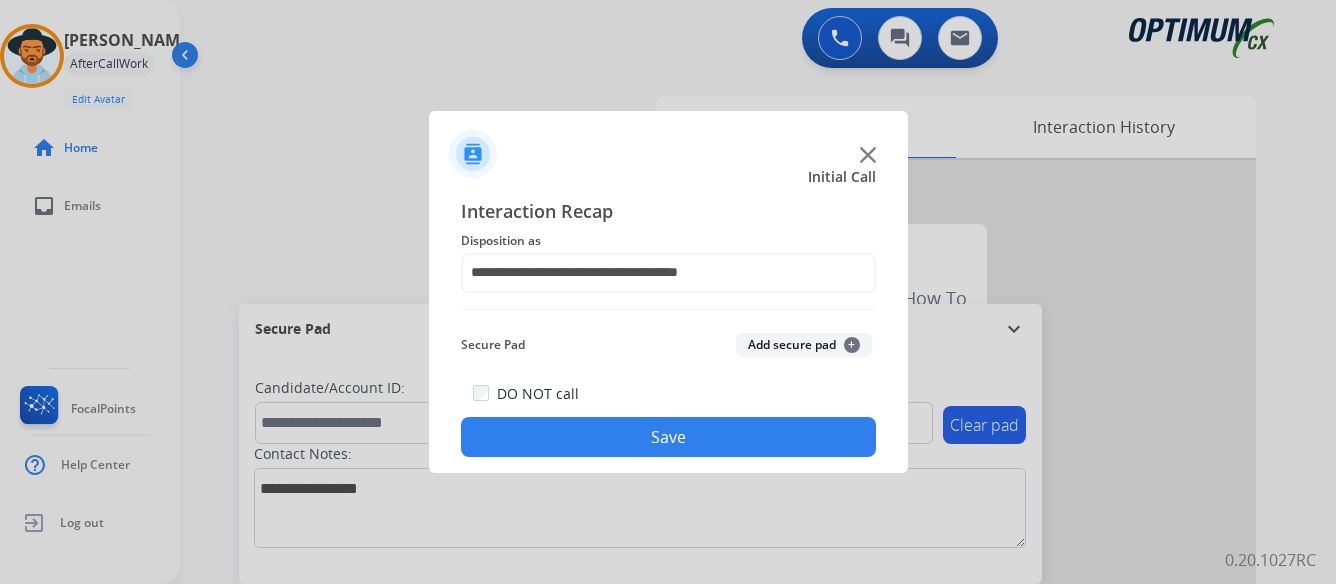 click on "Save" 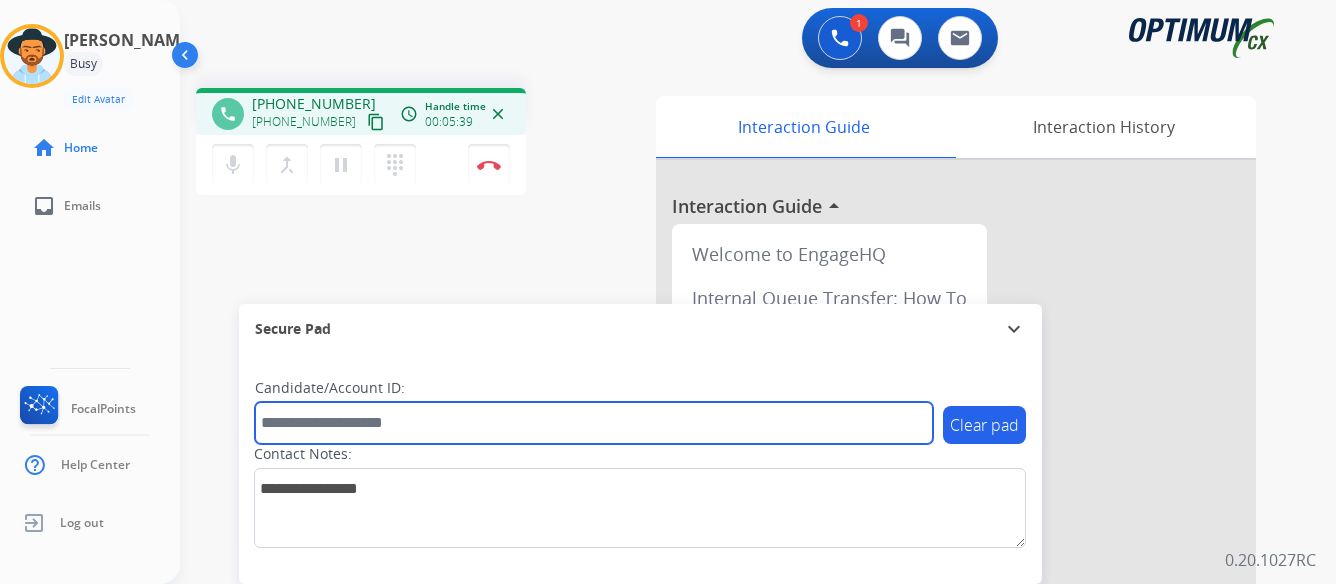 paste on "*******" 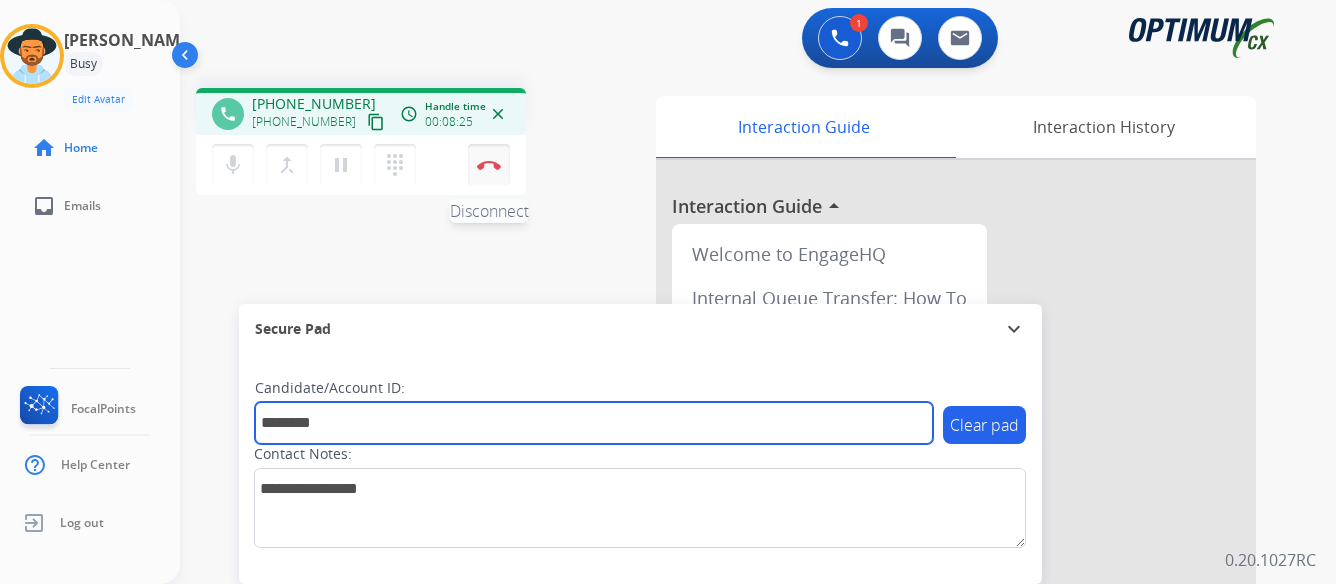 type on "*******" 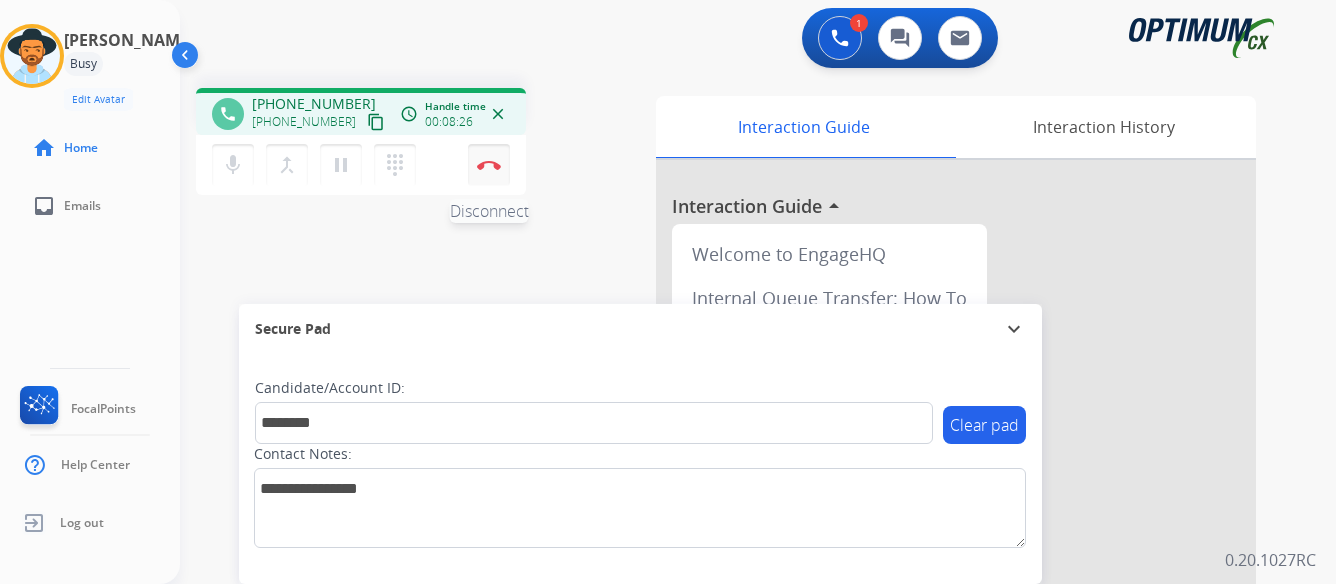 click at bounding box center [489, 165] 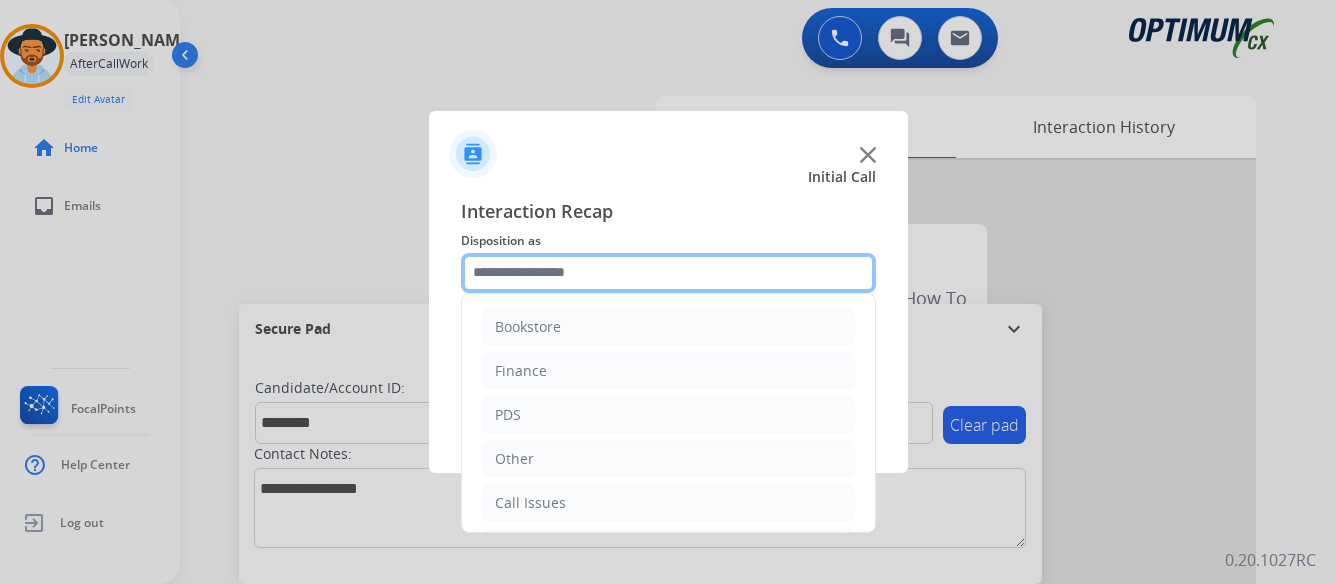 click 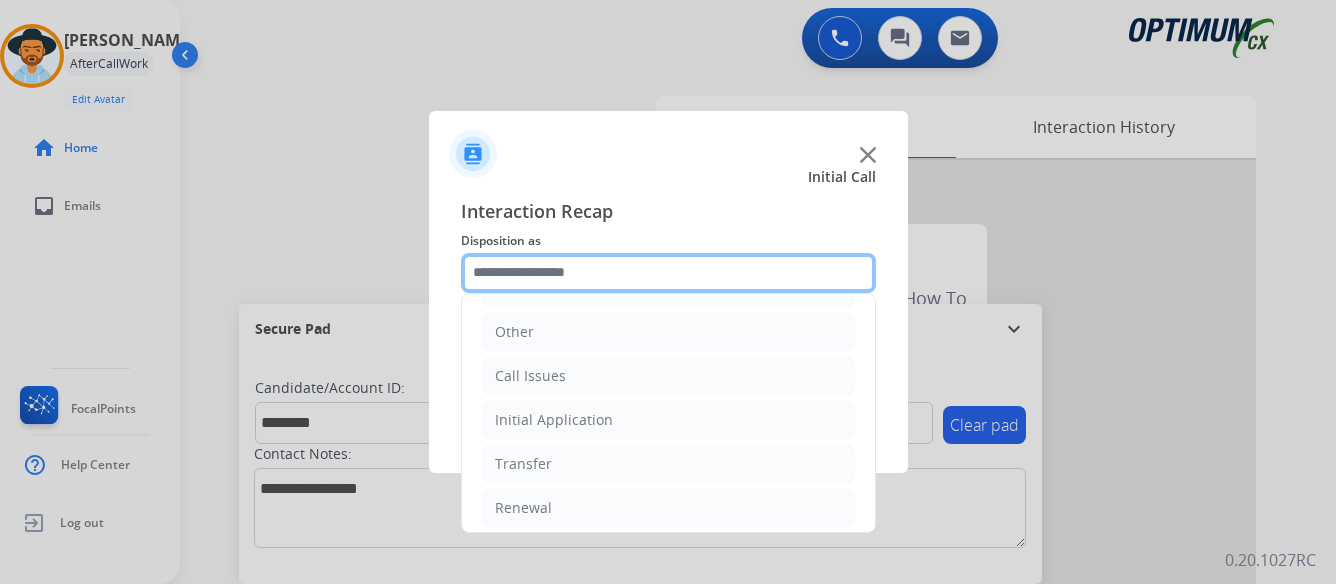 scroll, scrollTop: 136, scrollLeft: 0, axis: vertical 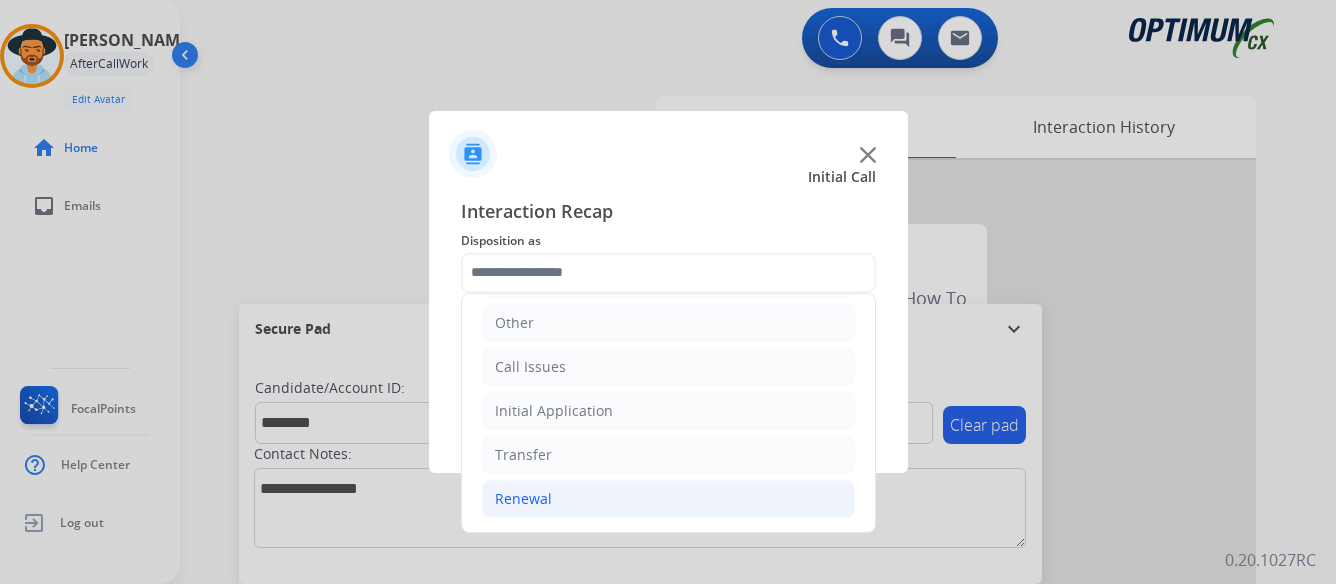 click on "Renewal" 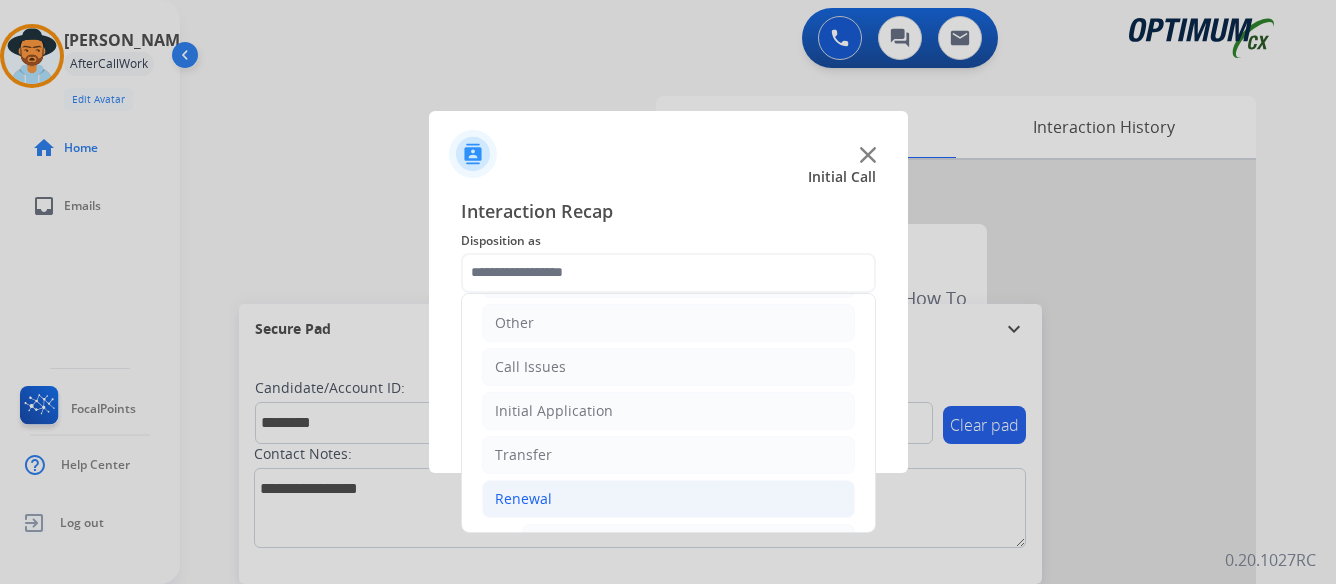 click on "Renewal" 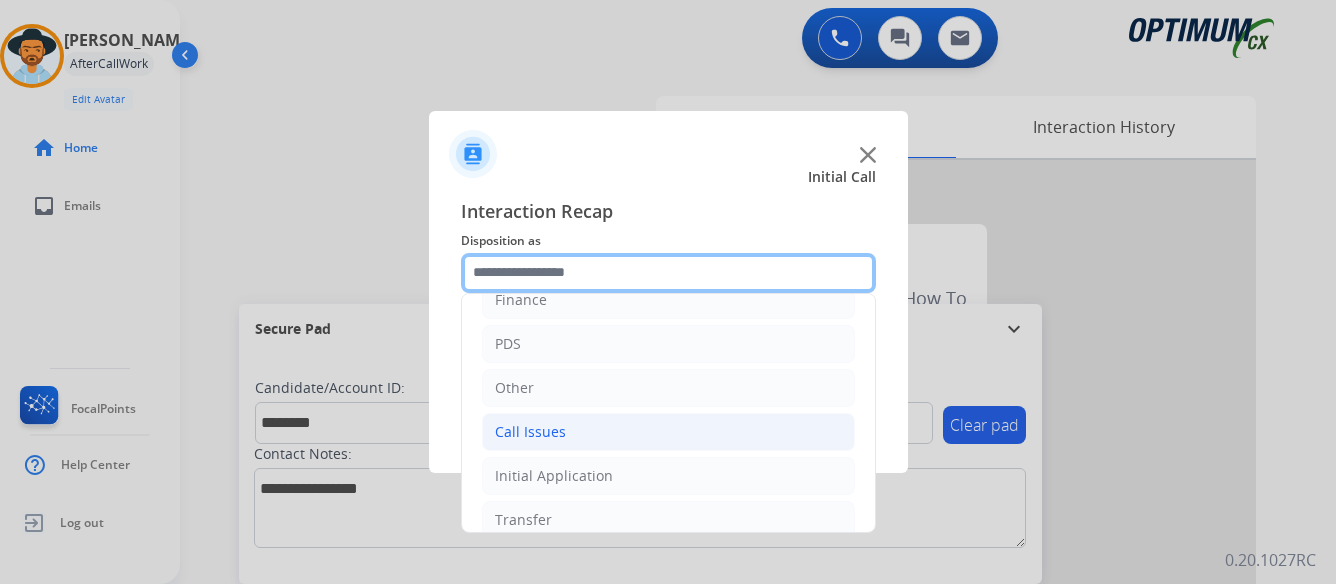scroll, scrollTop: 136, scrollLeft: 0, axis: vertical 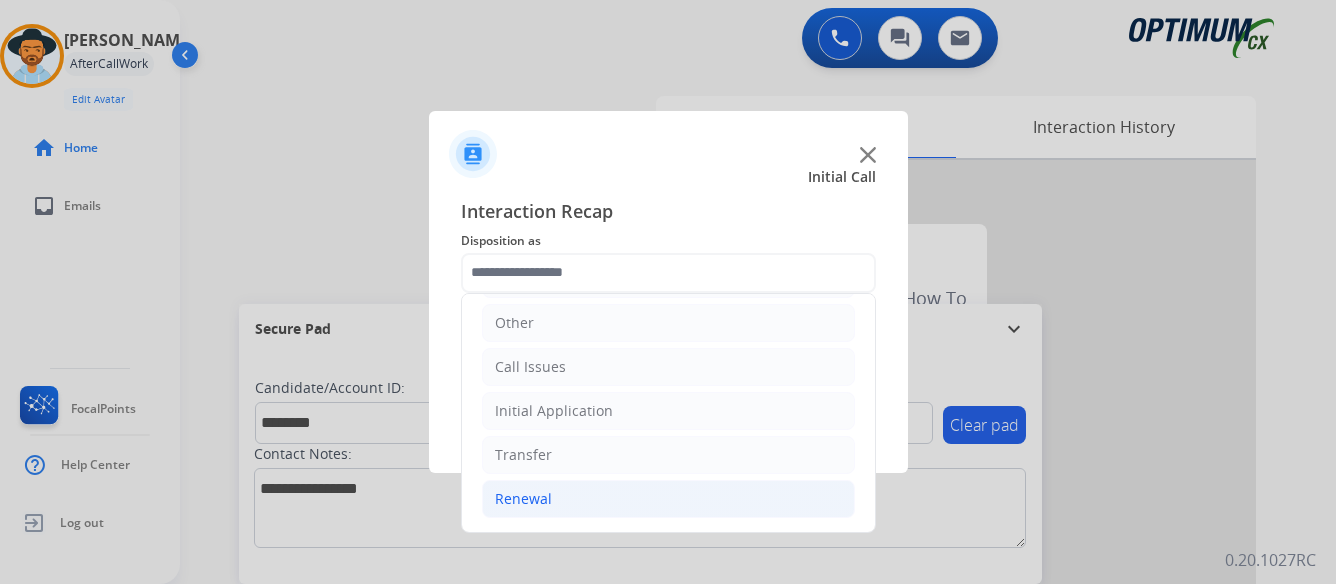 click on "Renewal" 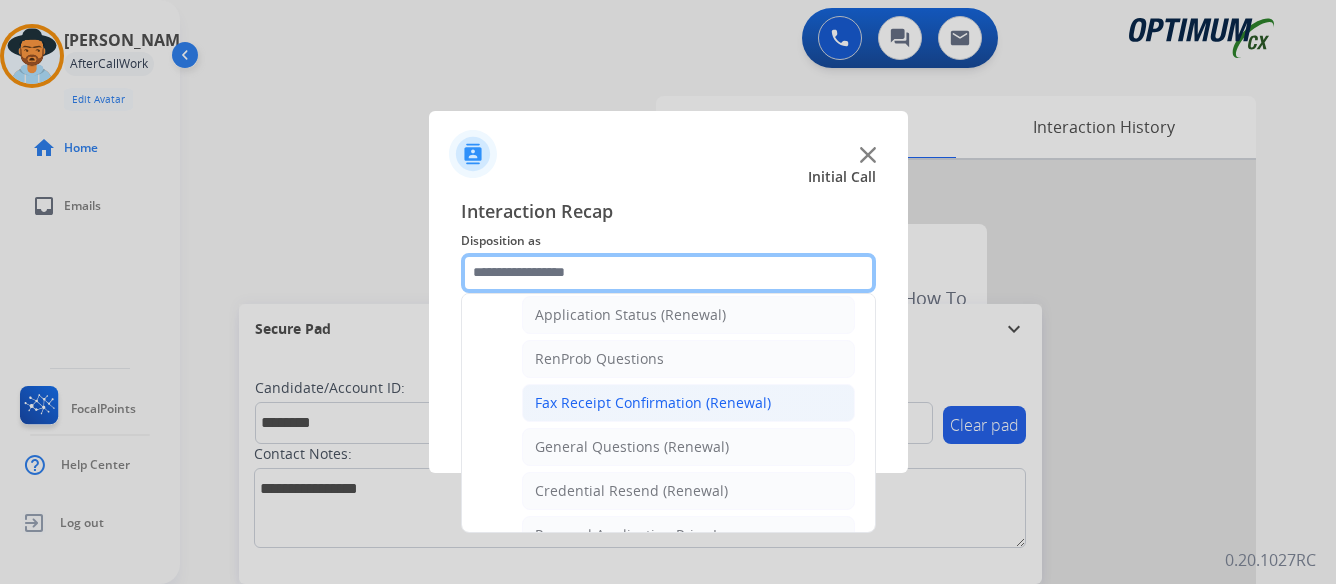scroll, scrollTop: 372, scrollLeft: 0, axis: vertical 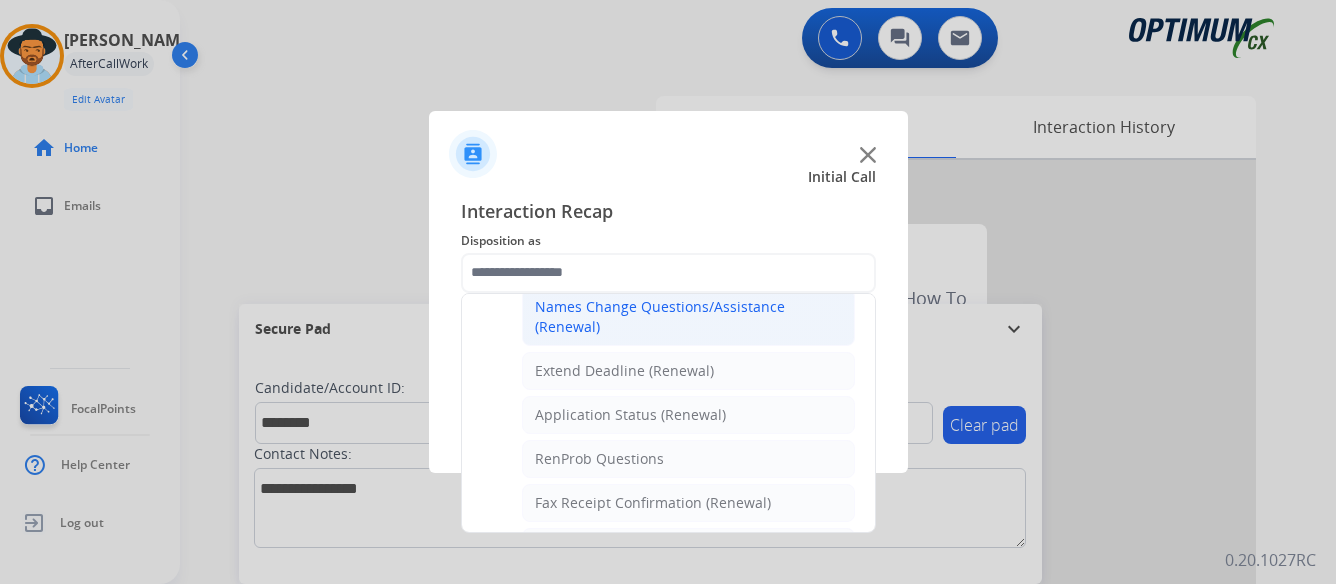 click on "Names Change Questions/Assistance (Renewal)" 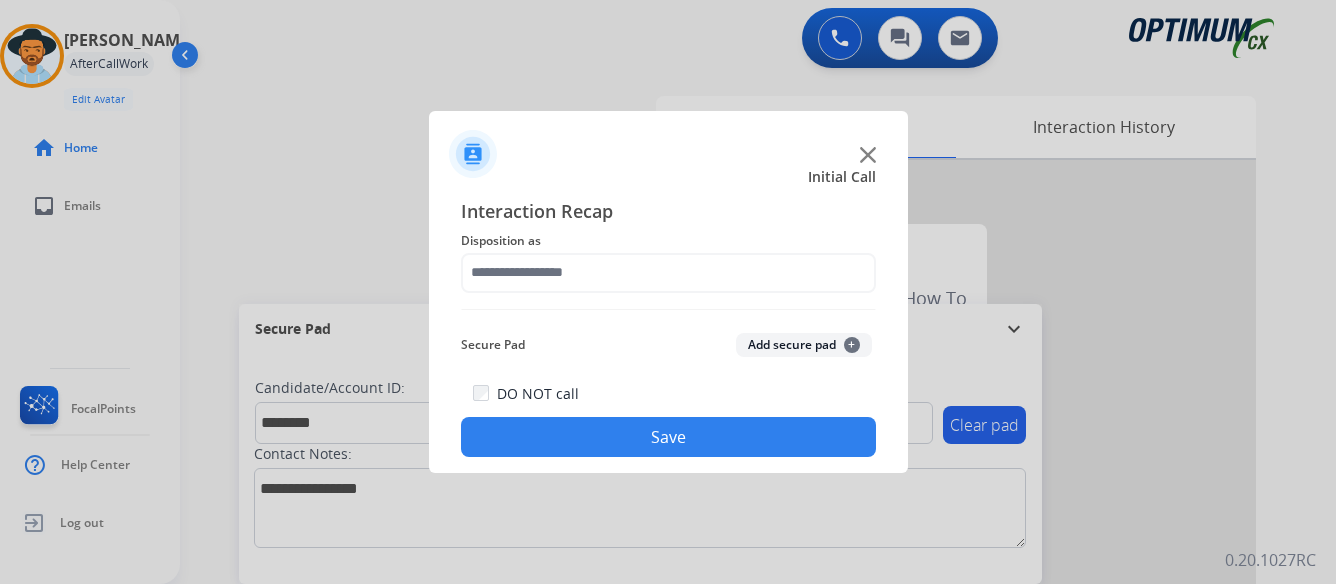 type on "**********" 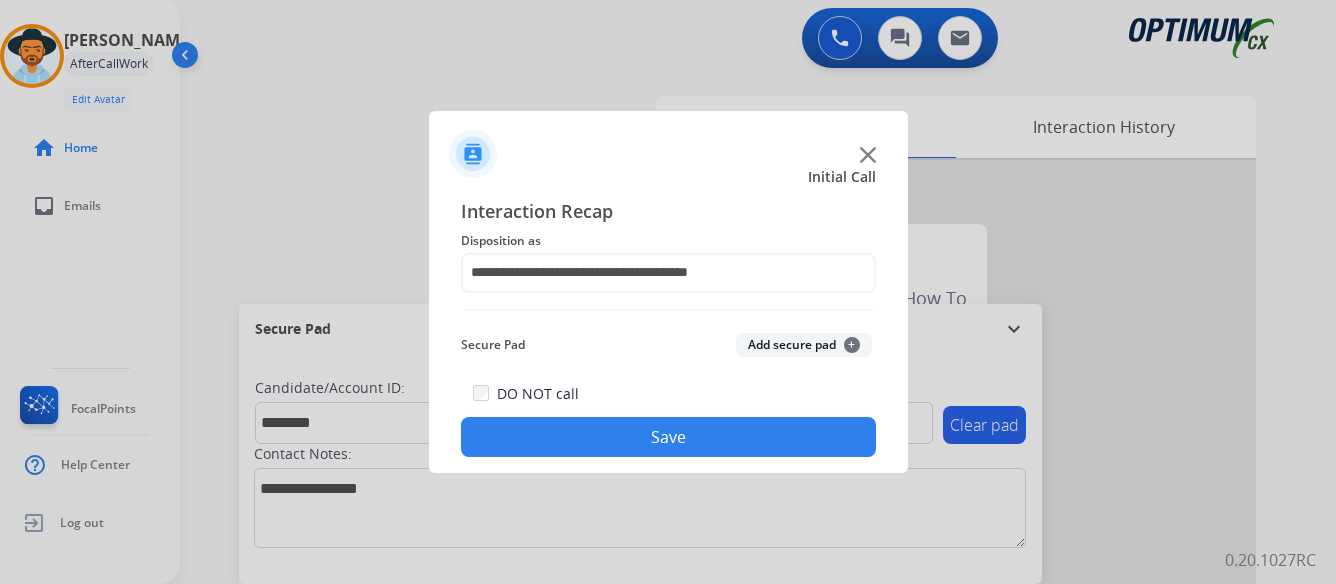 click on "Save" 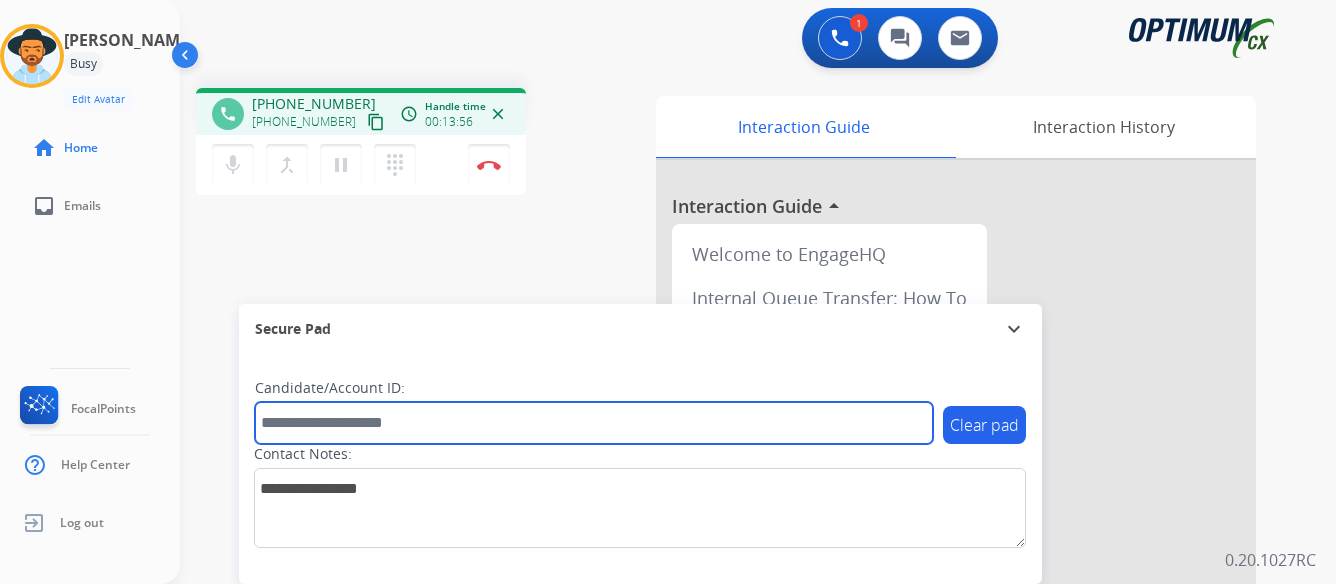 paste on "*******" 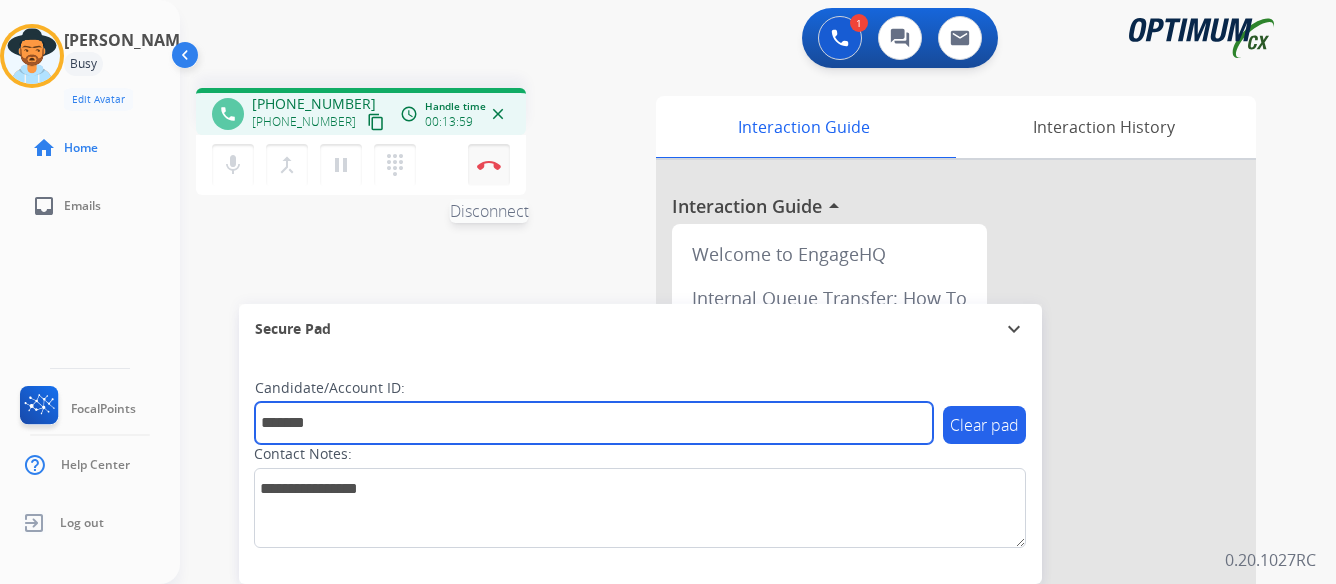 type on "*******" 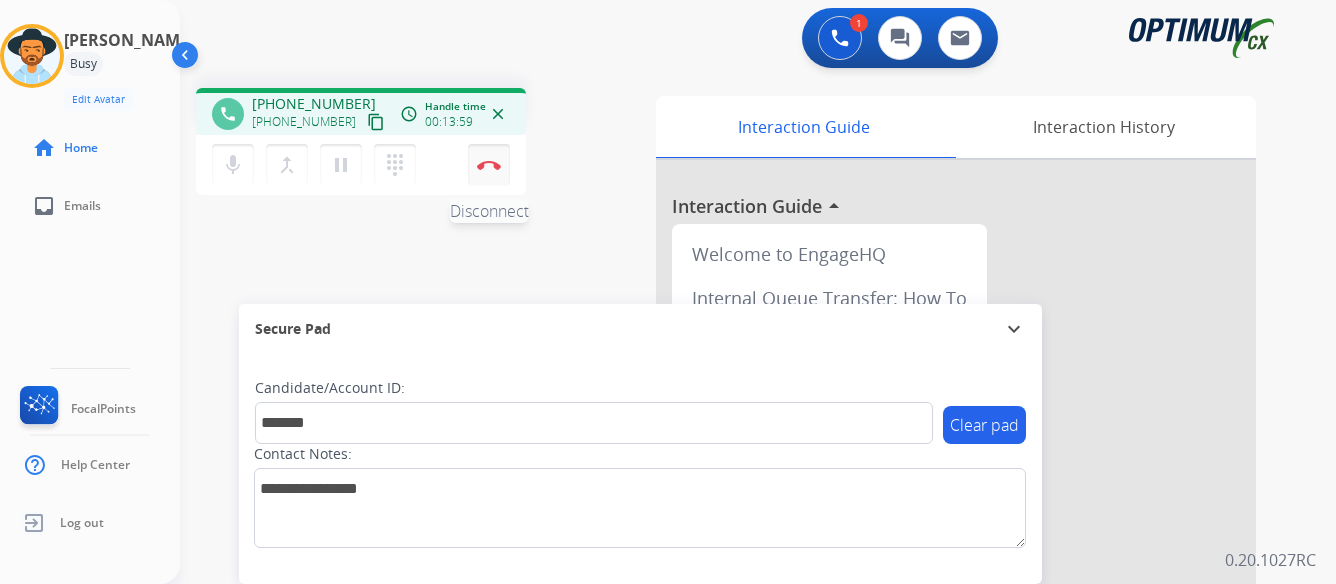 click at bounding box center [489, 165] 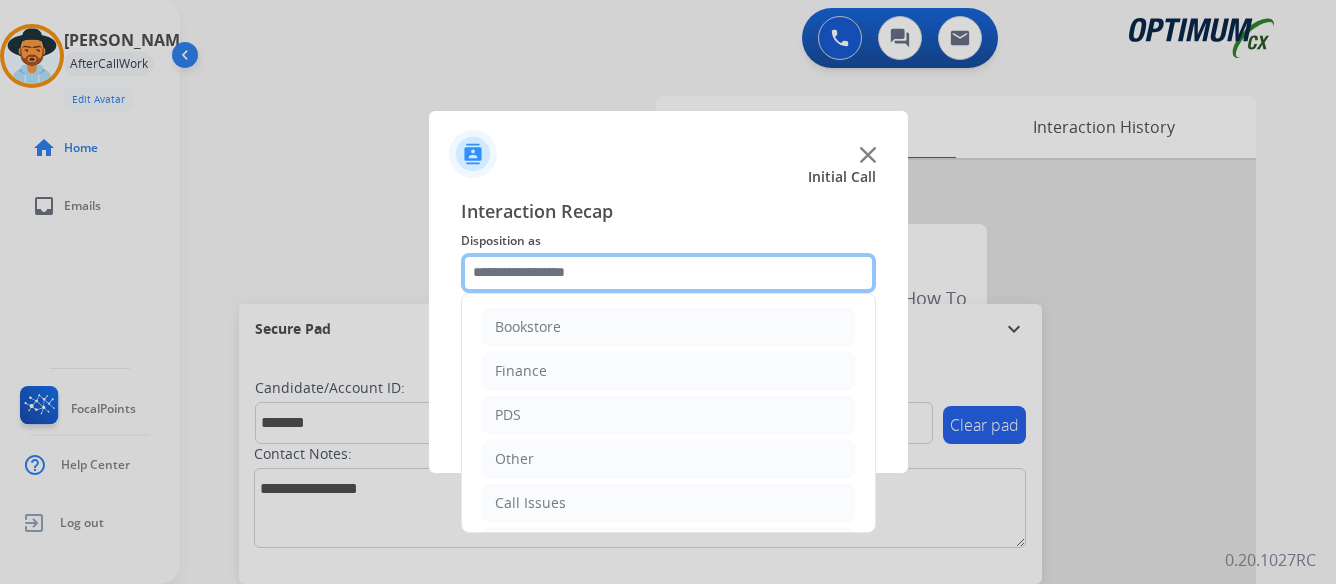 click 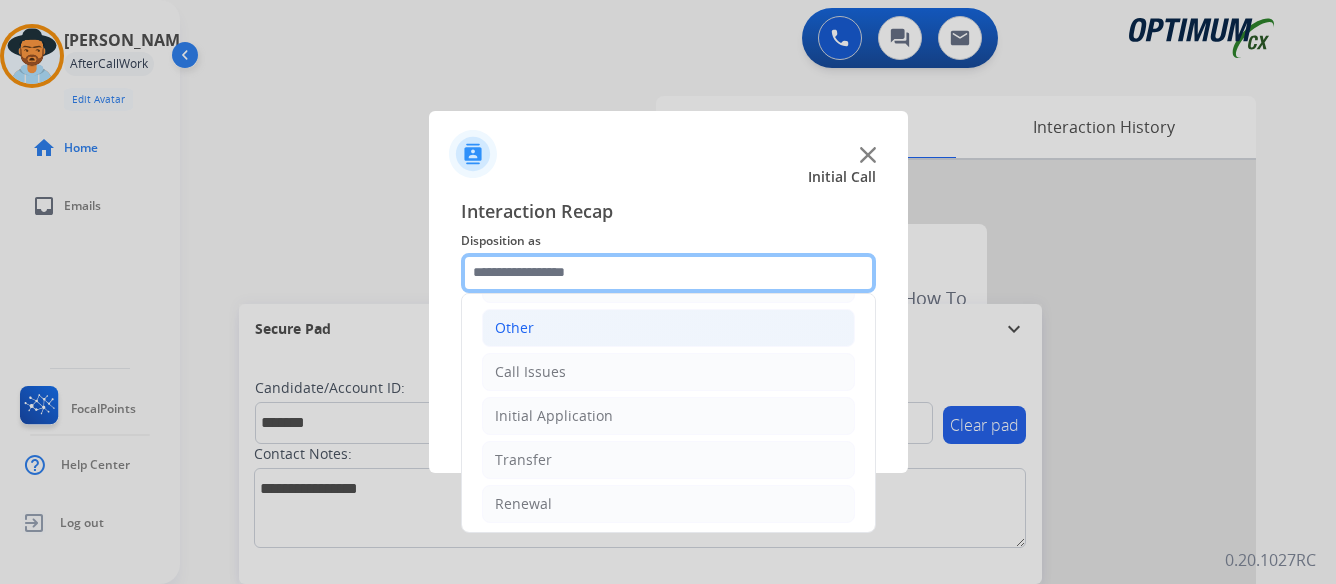 scroll, scrollTop: 136, scrollLeft: 0, axis: vertical 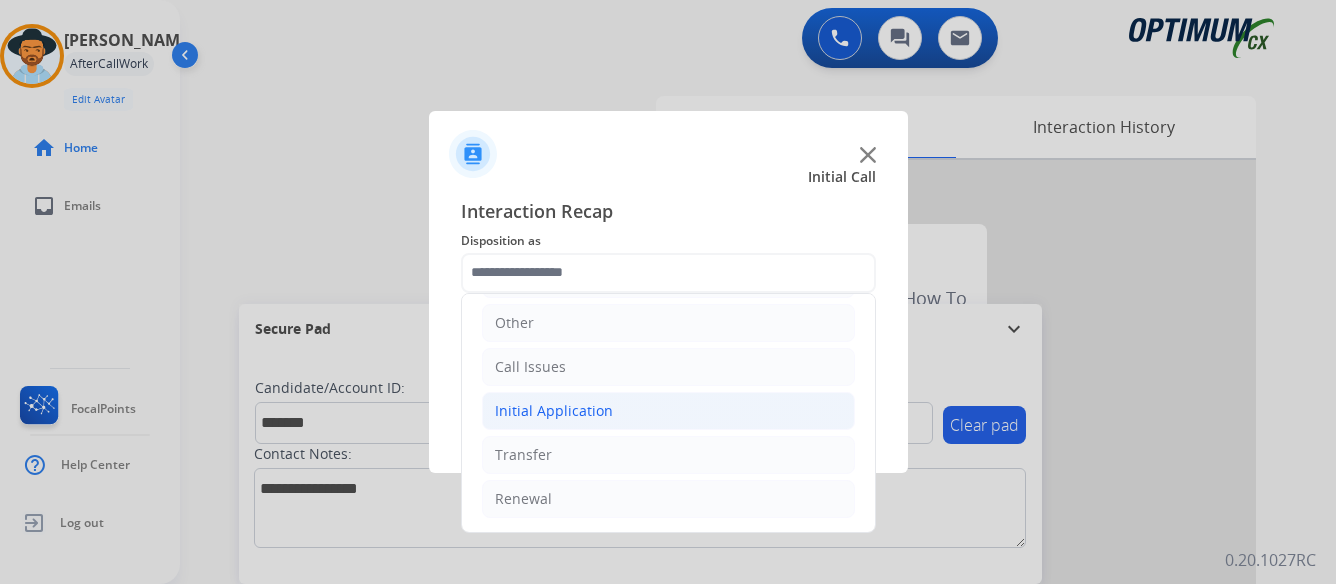 click on "Initial Application" 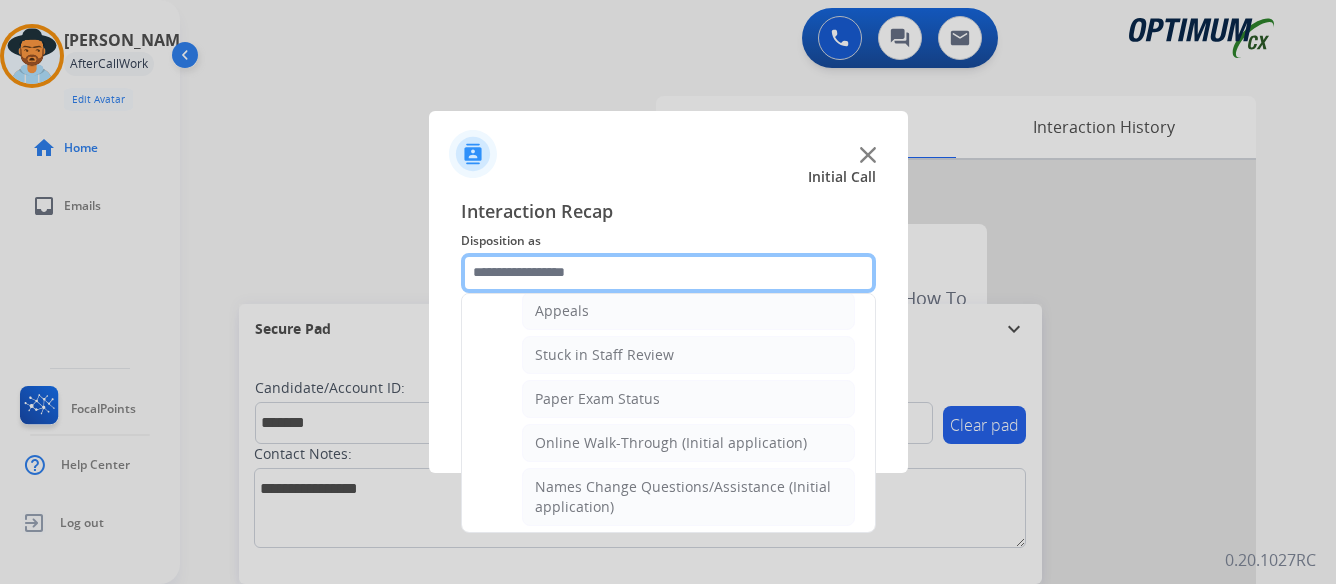 scroll, scrollTop: 336, scrollLeft: 0, axis: vertical 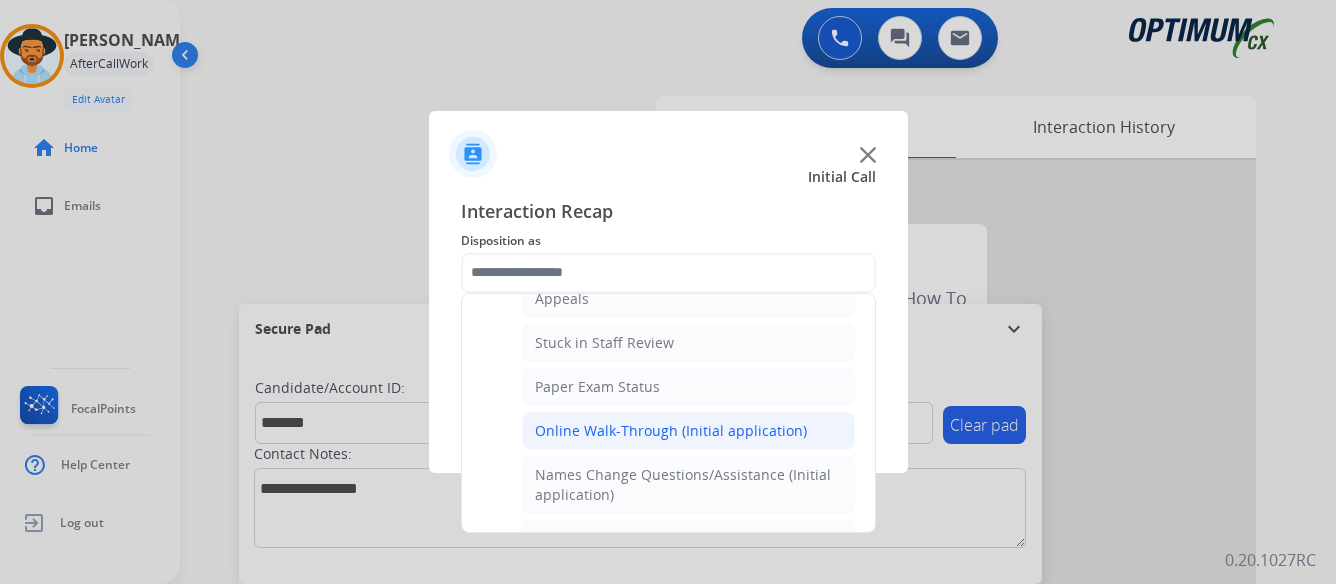 click on "Online Walk-Through (Initial application)" 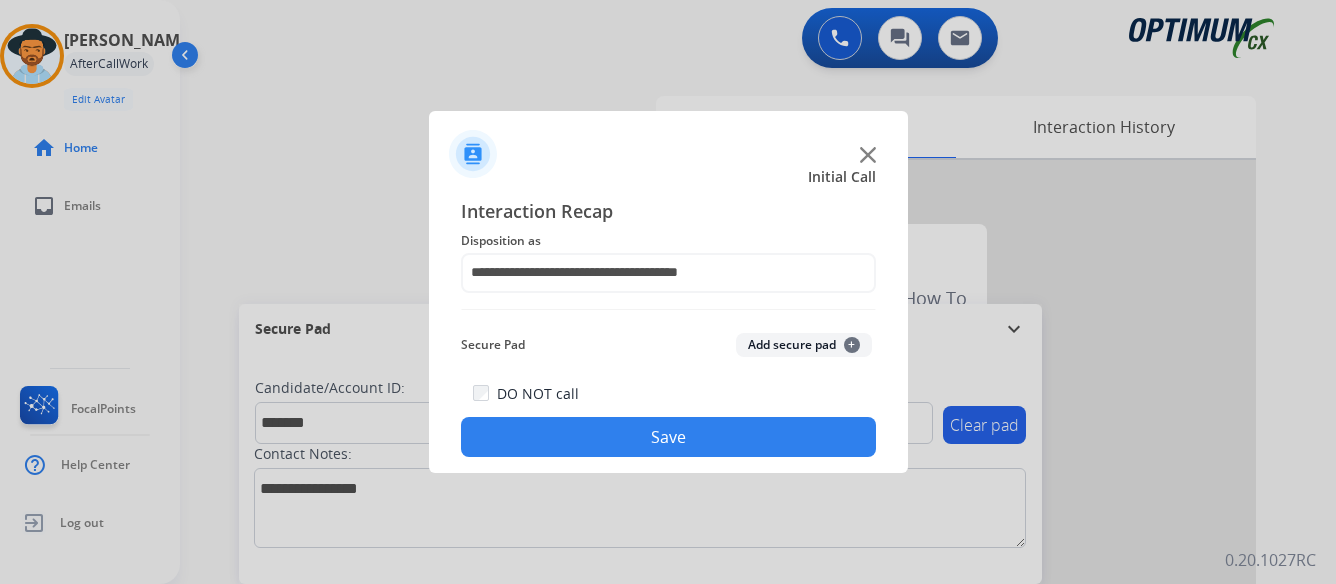 click on "Save" 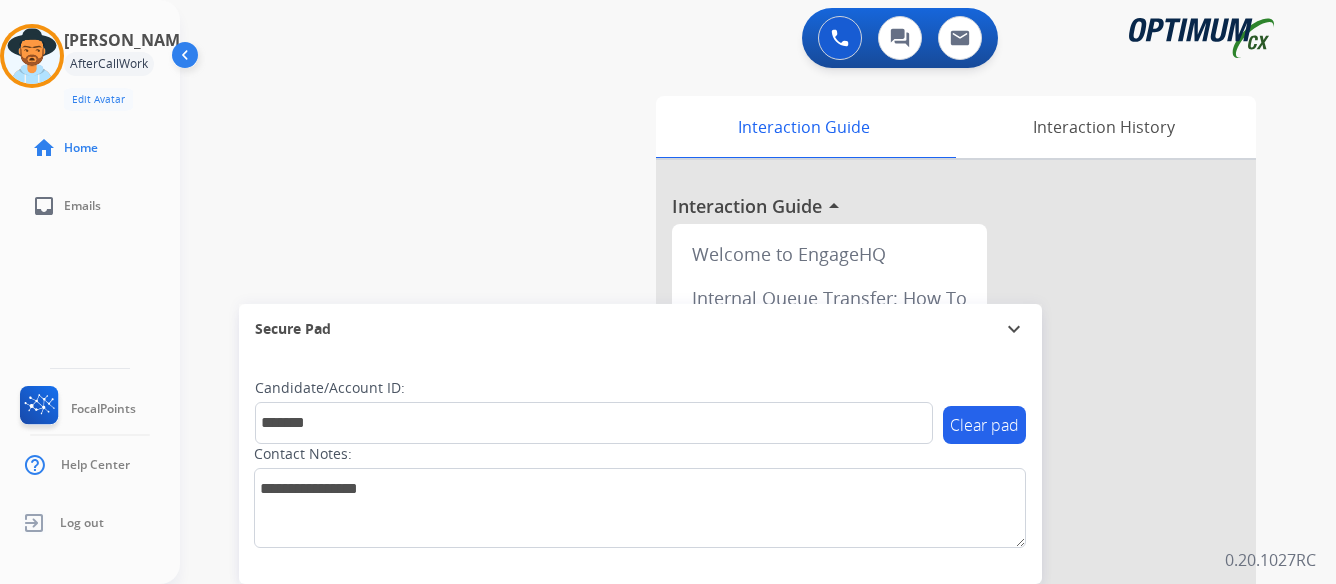 type 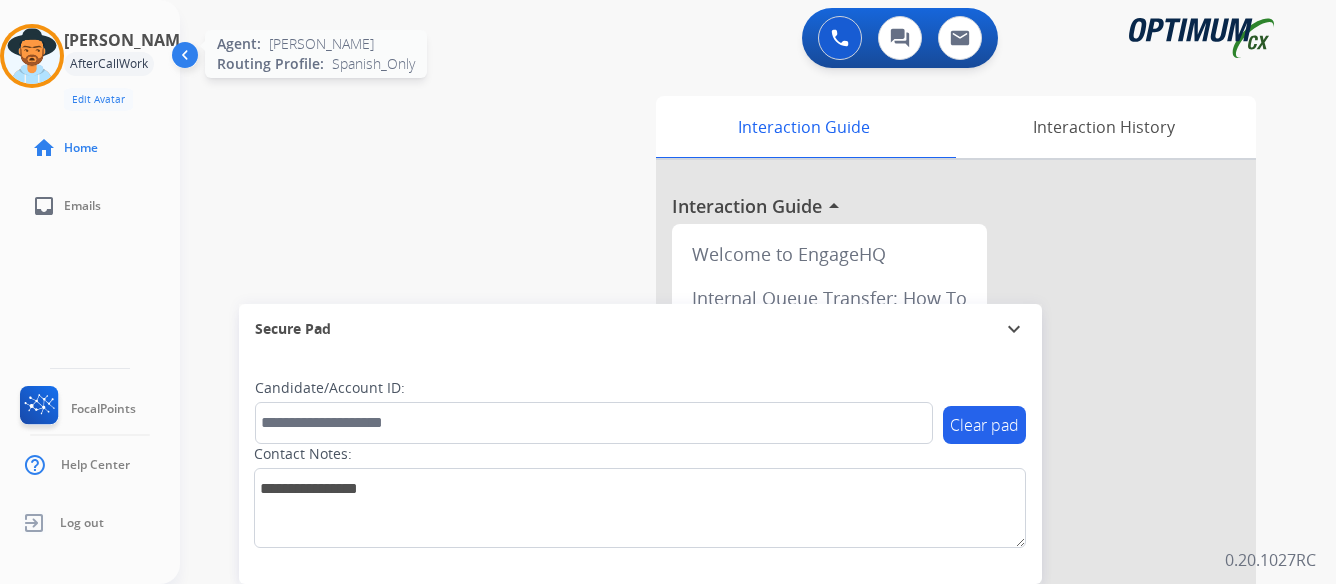 click at bounding box center [32, 56] 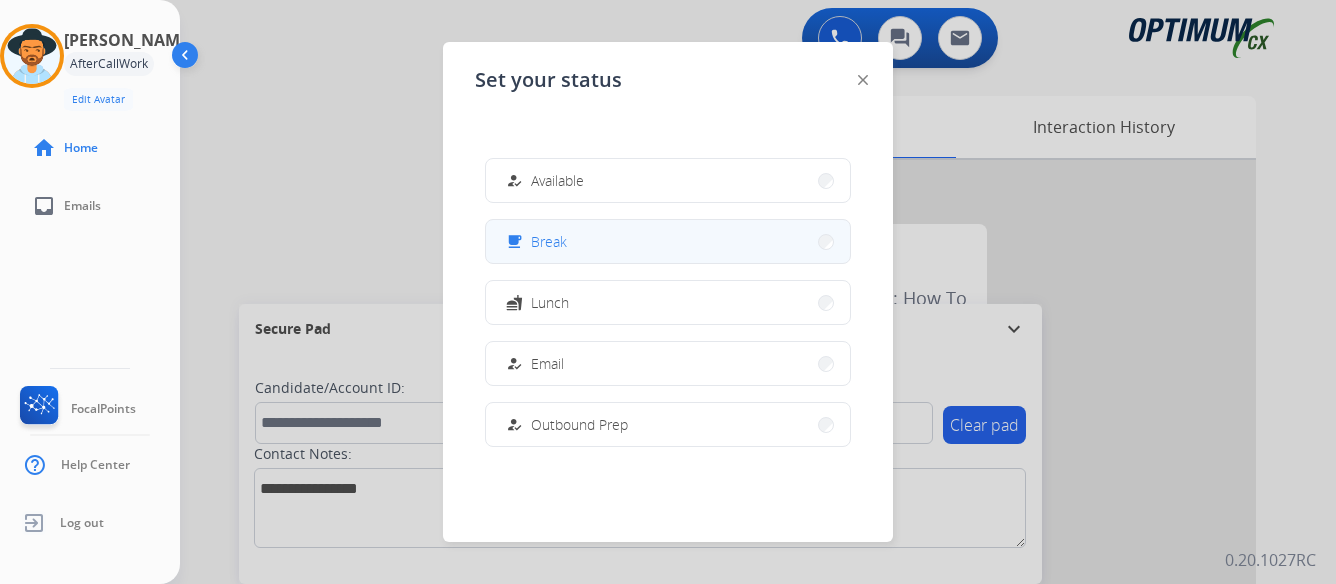 click on "free_breakfast Break" at bounding box center (668, 241) 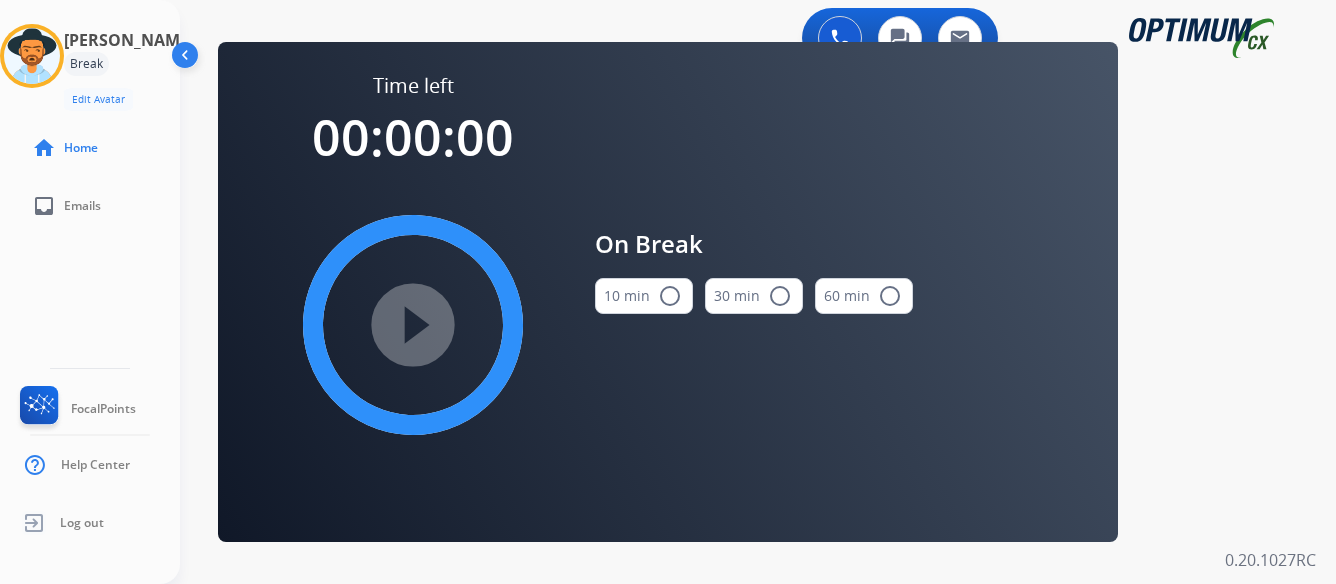 click on "radio_button_unchecked" at bounding box center (670, 296) 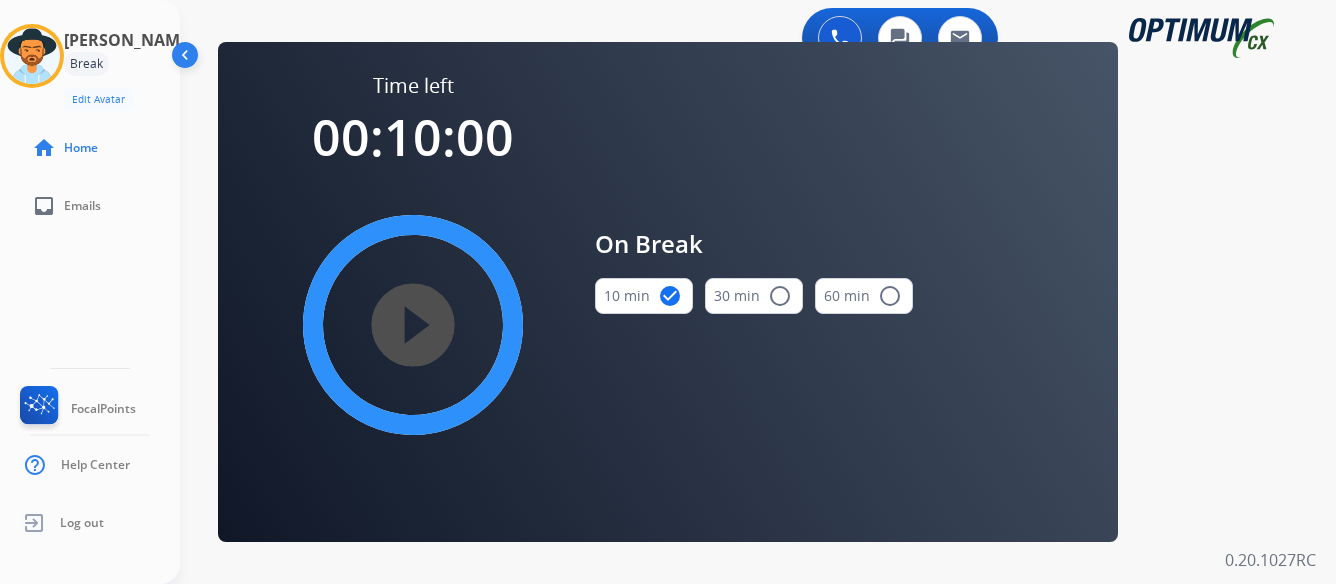 click on "play_circle_filled" at bounding box center [413, 325] 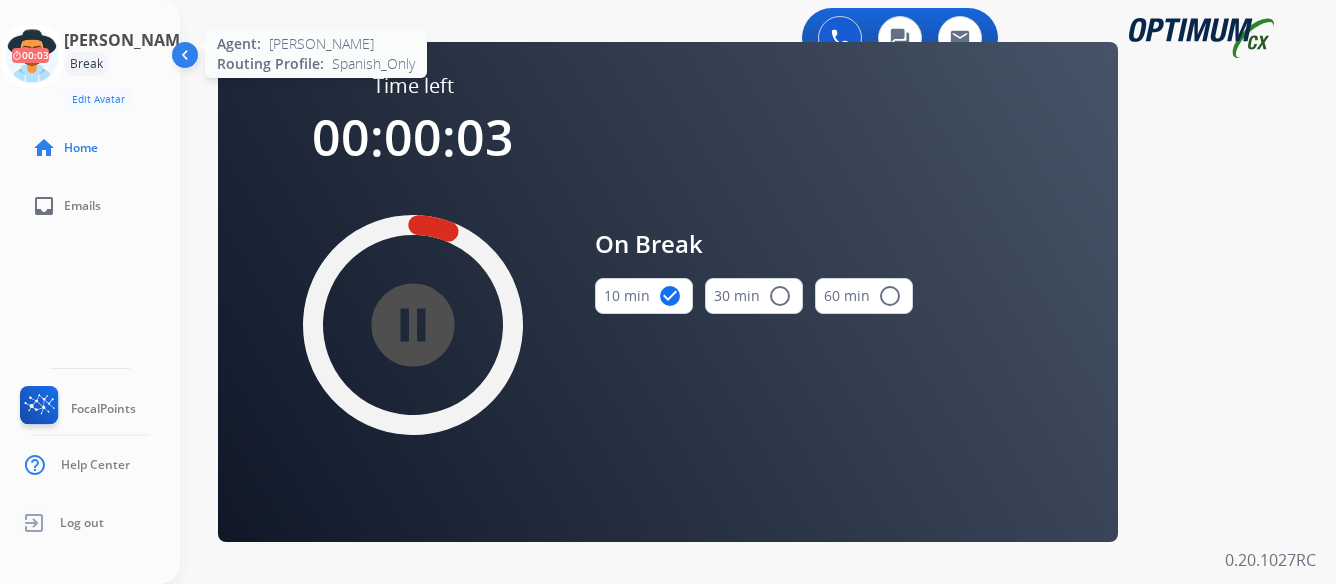 click 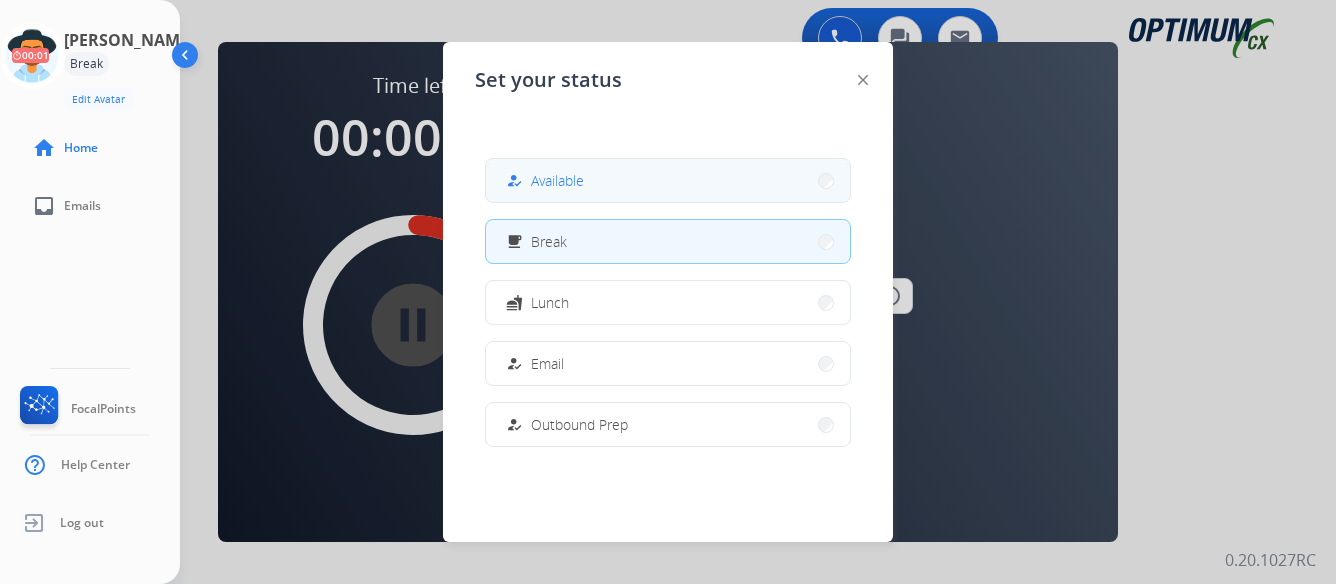 click on "how_to_reg Available" at bounding box center [668, 180] 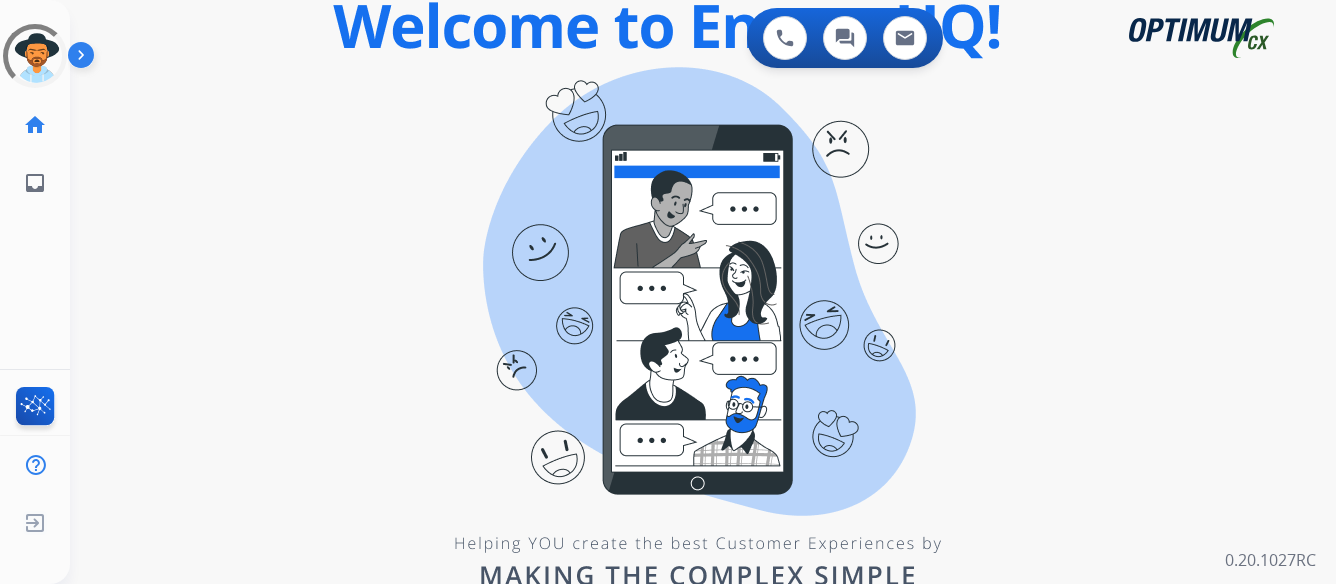 scroll, scrollTop: 0, scrollLeft: 0, axis: both 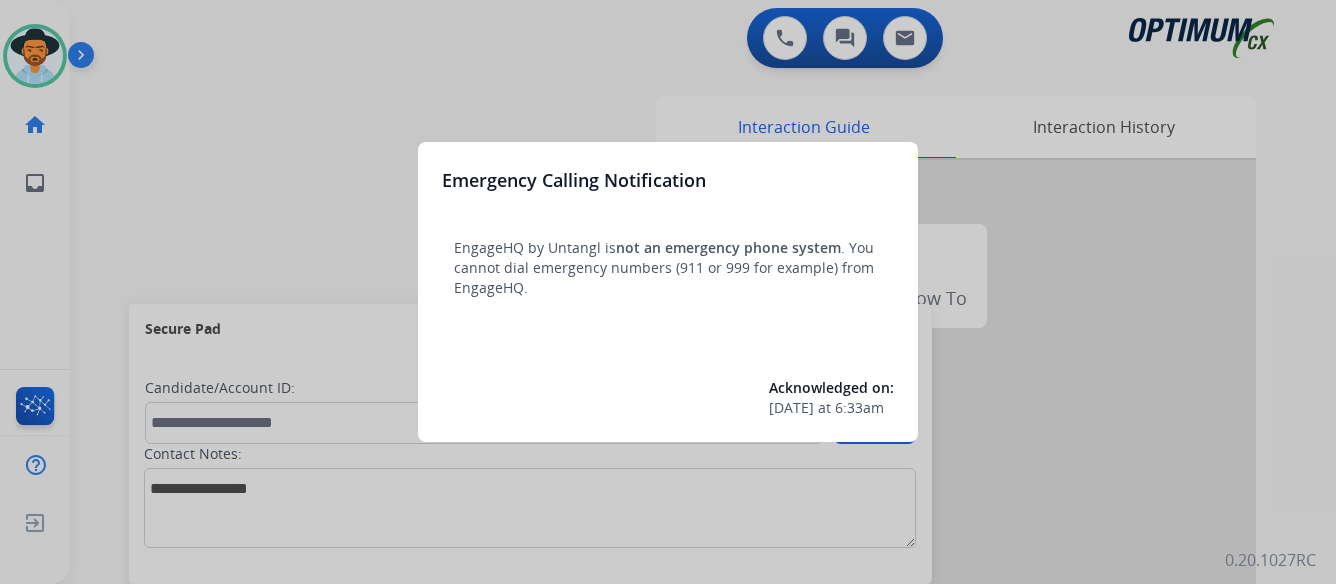 click at bounding box center [668, 292] 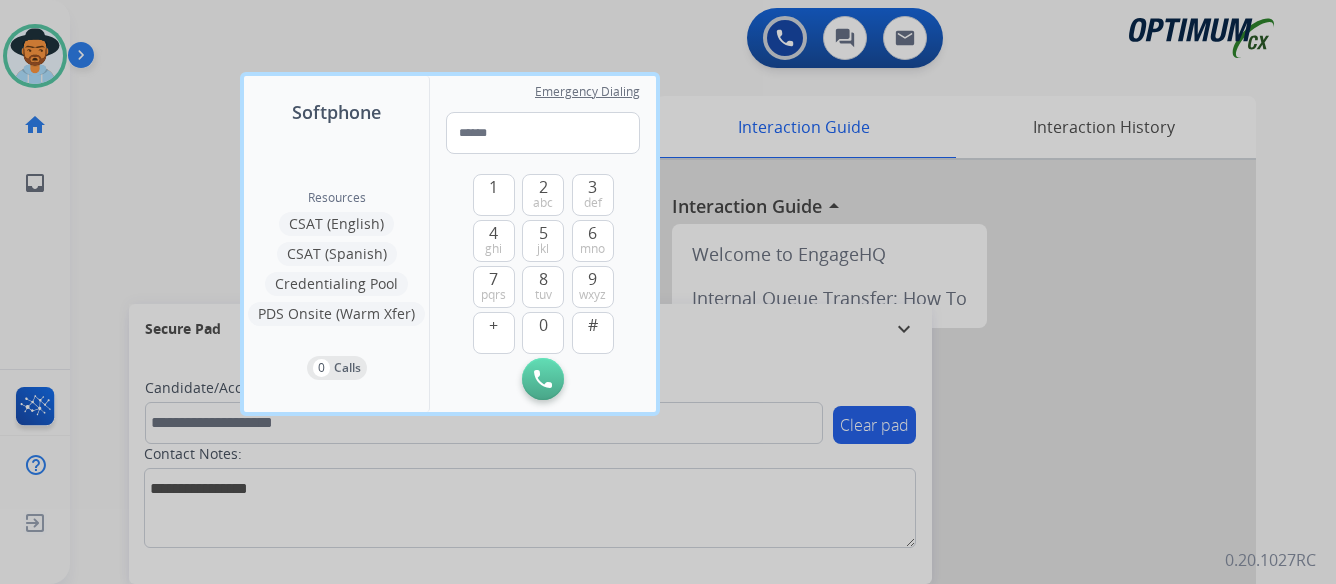 click at bounding box center (668, 292) 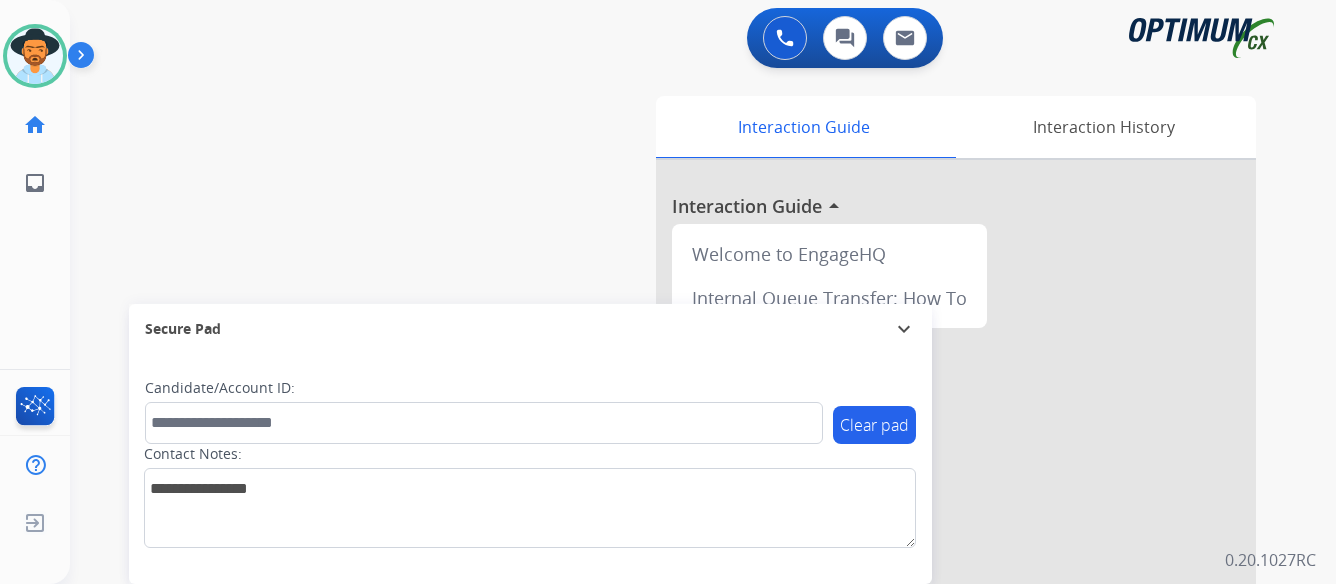 click at bounding box center [85, 59] 